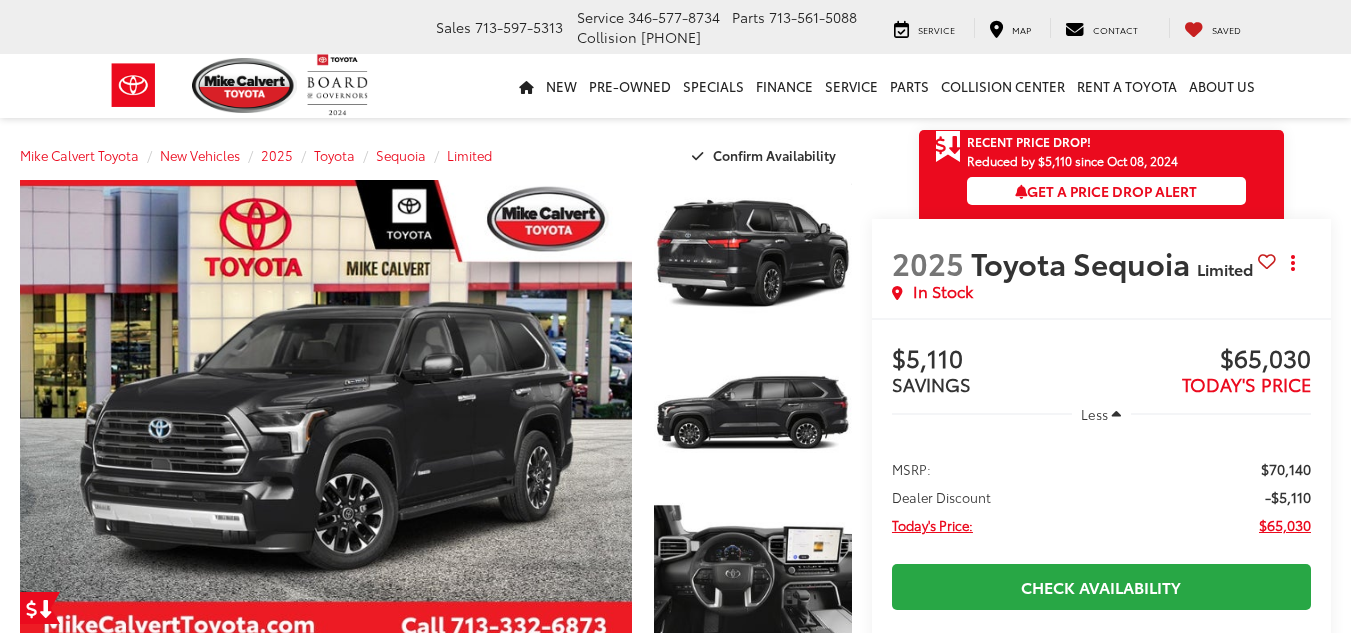scroll, scrollTop: 0, scrollLeft: 0, axis: both 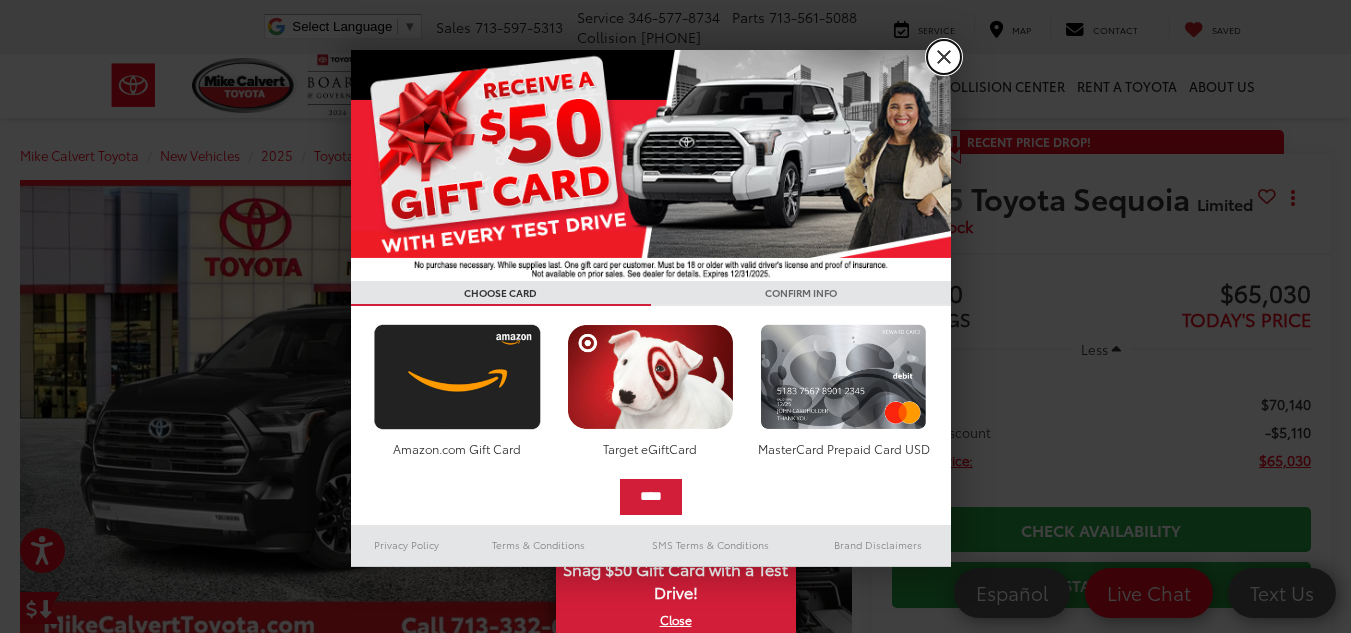 click on "X" at bounding box center (944, 57) 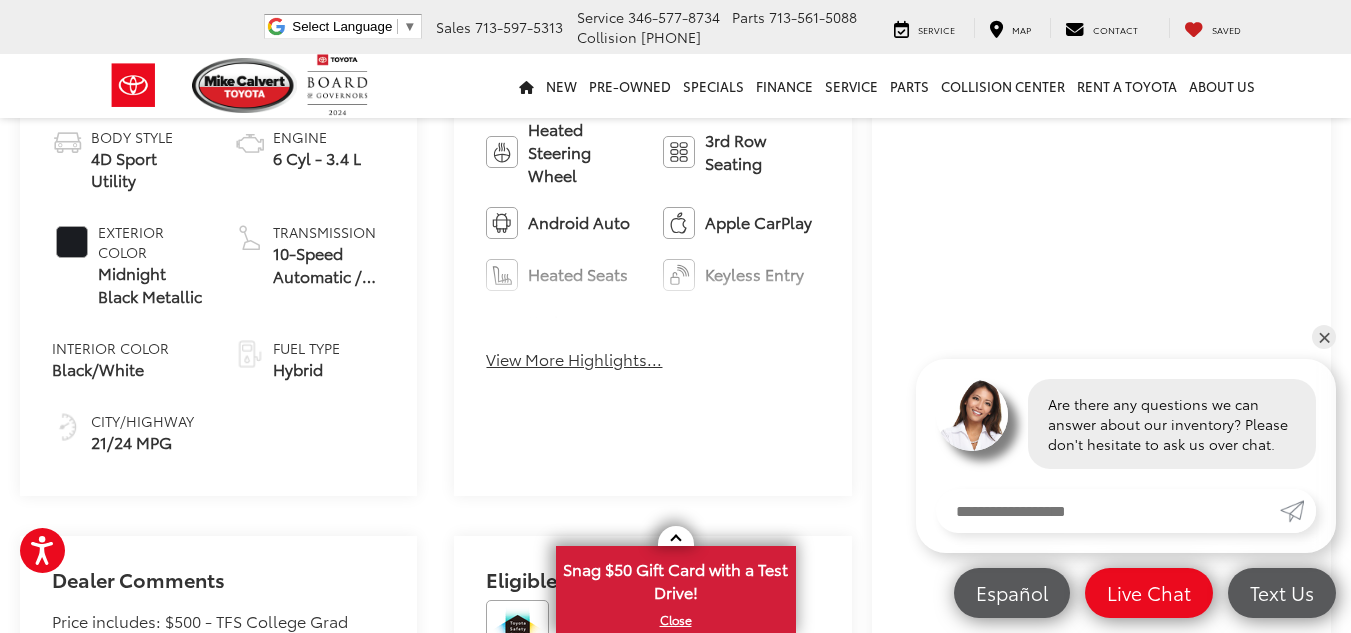 scroll, scrollTop: 848, scrollLeft: 0, axis: vertical 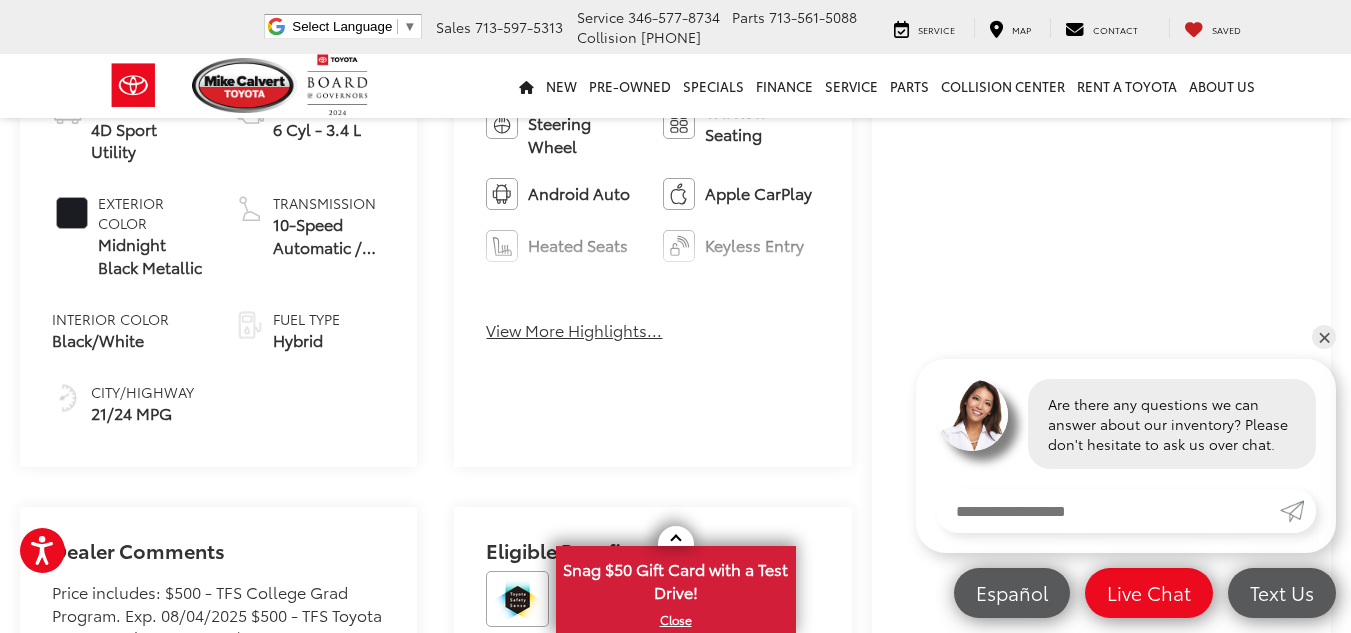 drag, startPoint x: 1365, startPoint y: 79, endPoint x: 1351, endPoint y: 223, distance: 144.67896 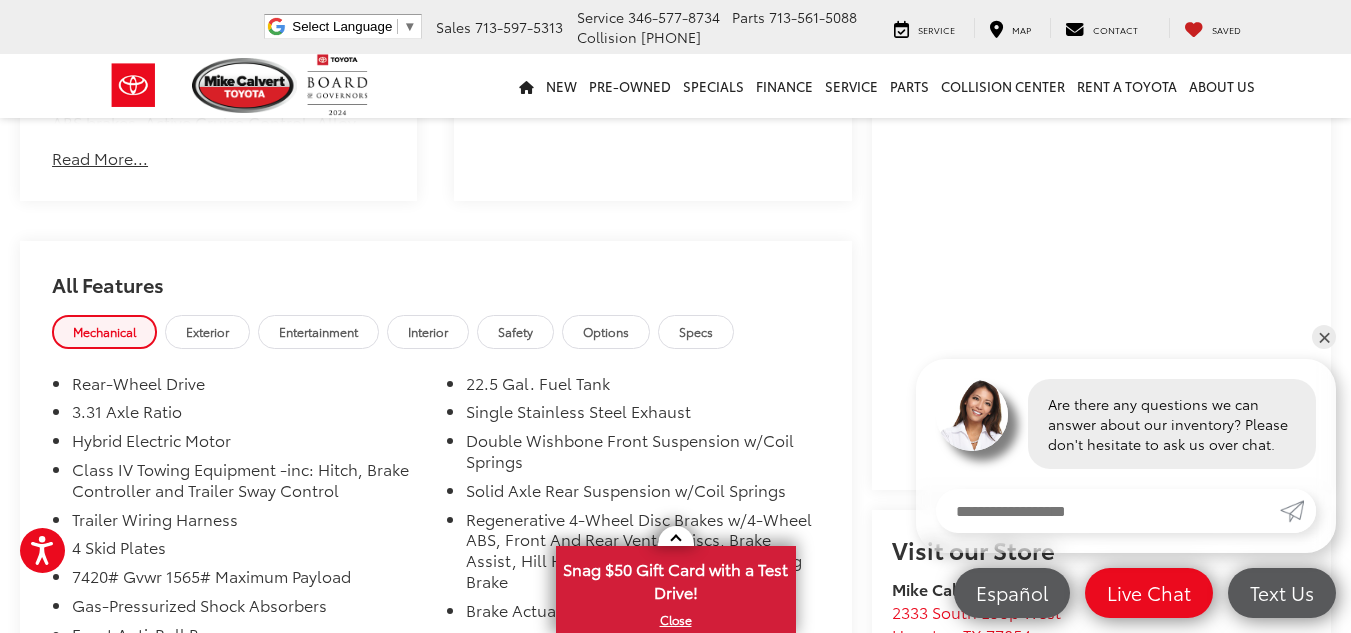scroll, scrollTop: 530, scrollLeft: 0, axis: vertical 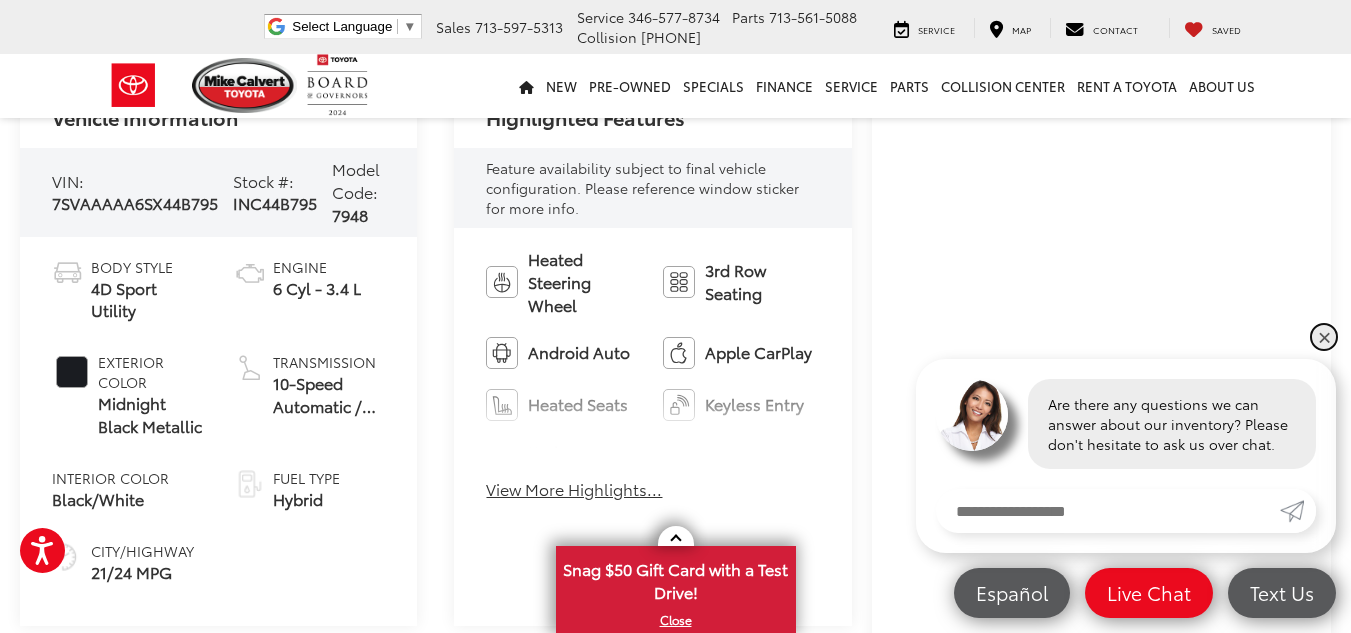click on "✕" at bounding box center [1324, 337] 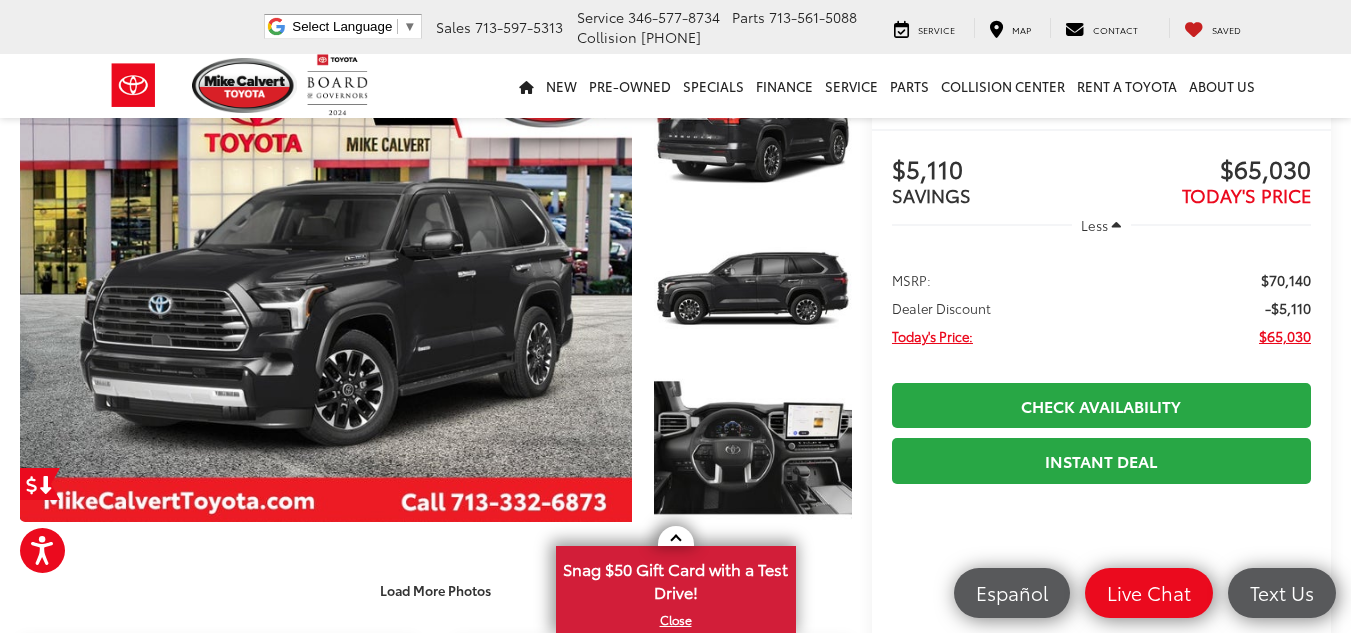 scroll, scrollTop: 118, scrollLeft: 0, axis: vertical 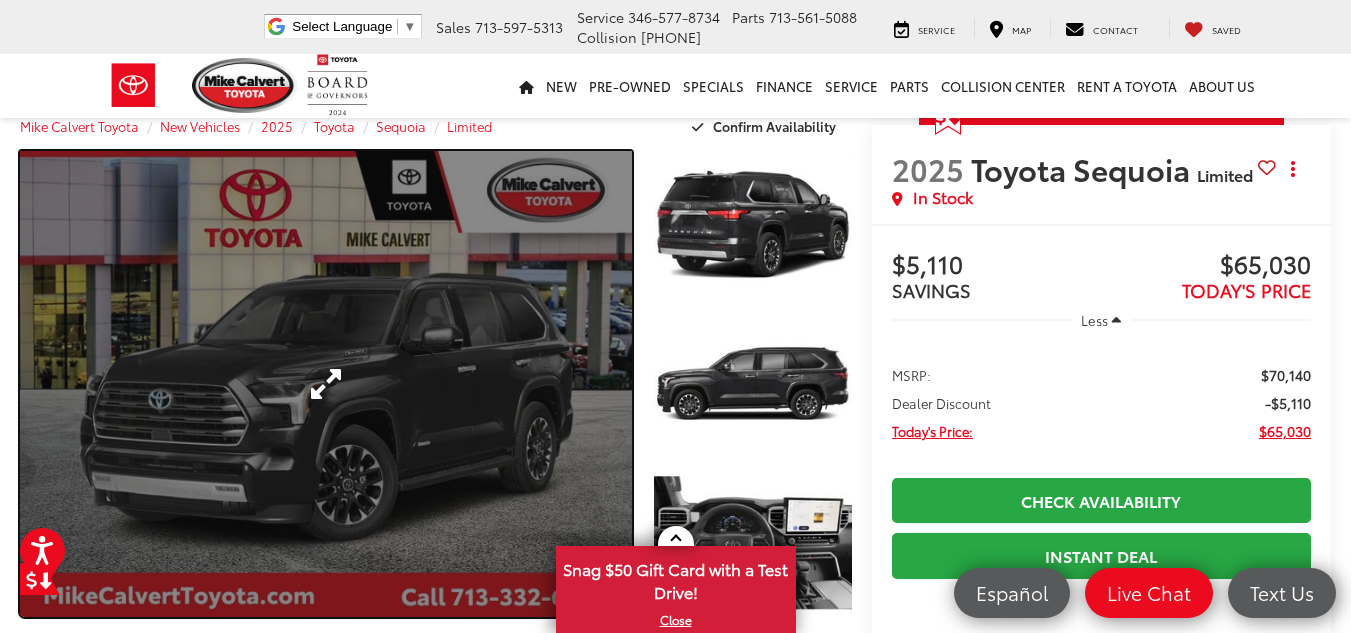 click at bounding box center (326, 384) 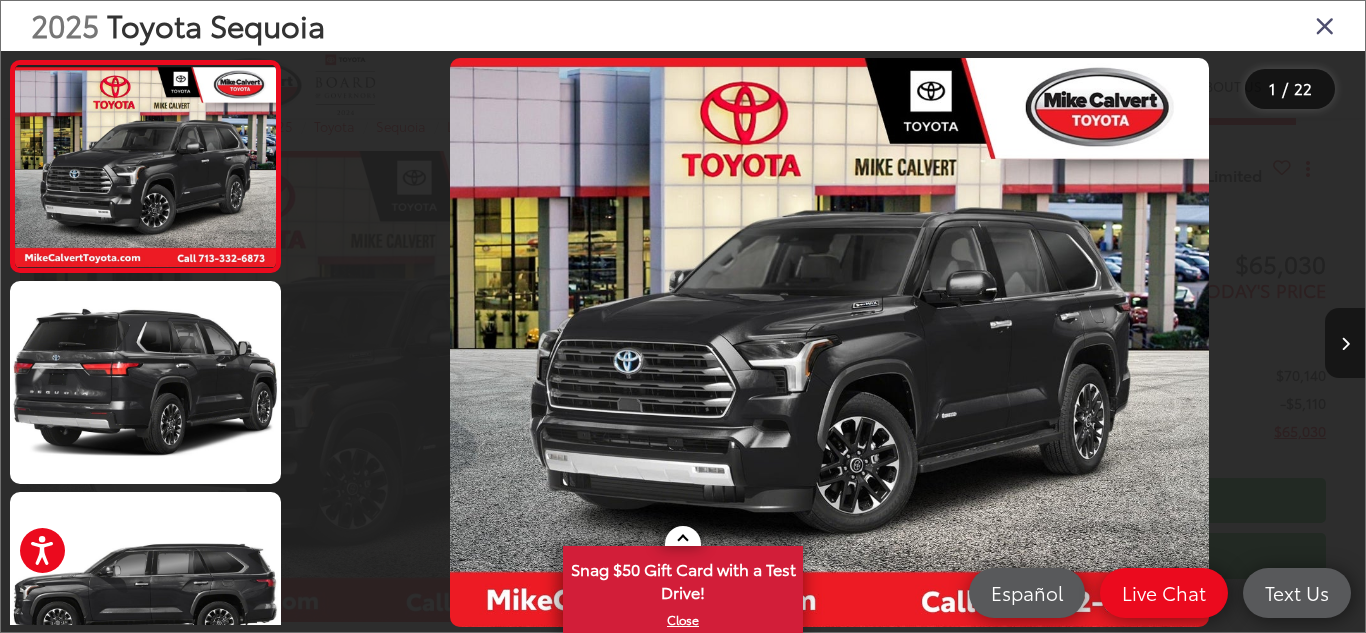 click at bounding box center (1345, 343) 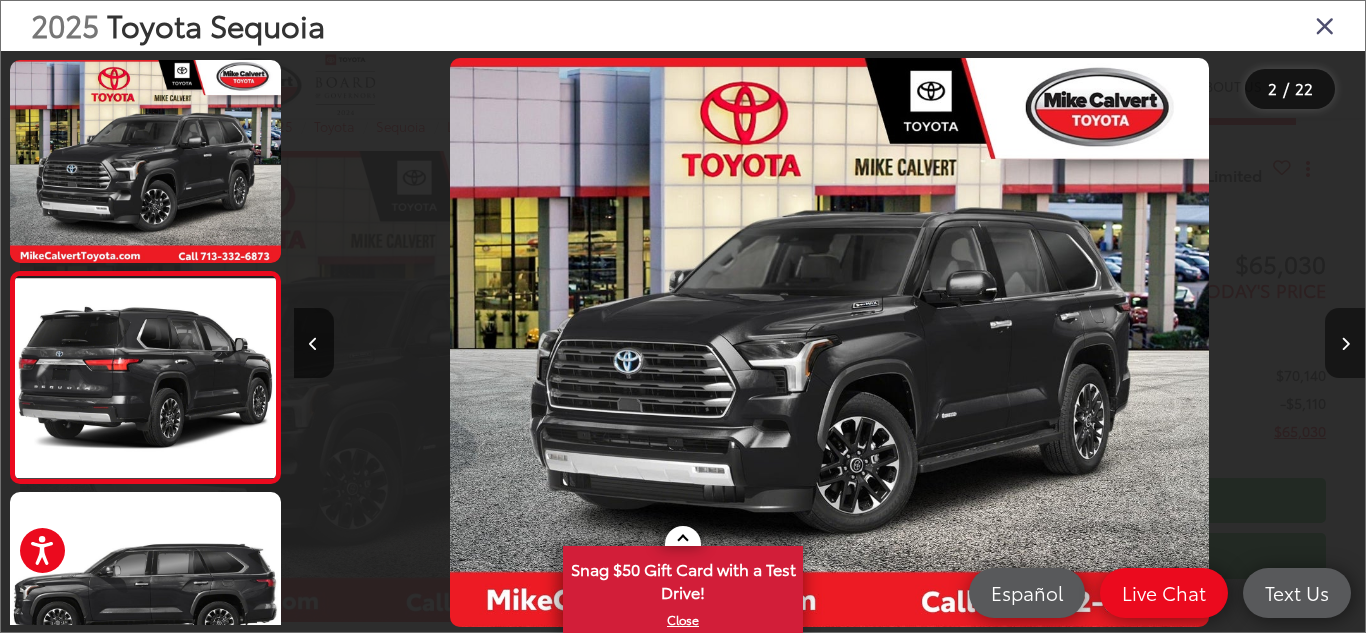 scroll, scrollTop: 0, scrollLeft: 297, axis: horizontal 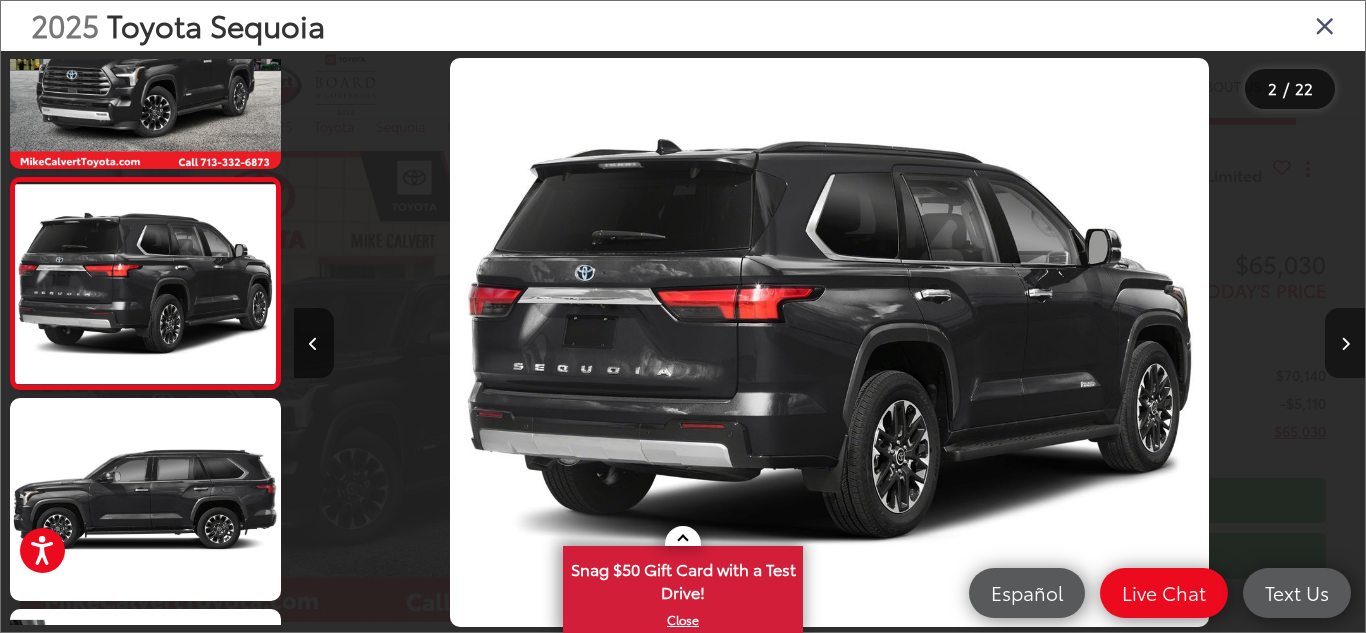 click at bounding box center (1345, 343) 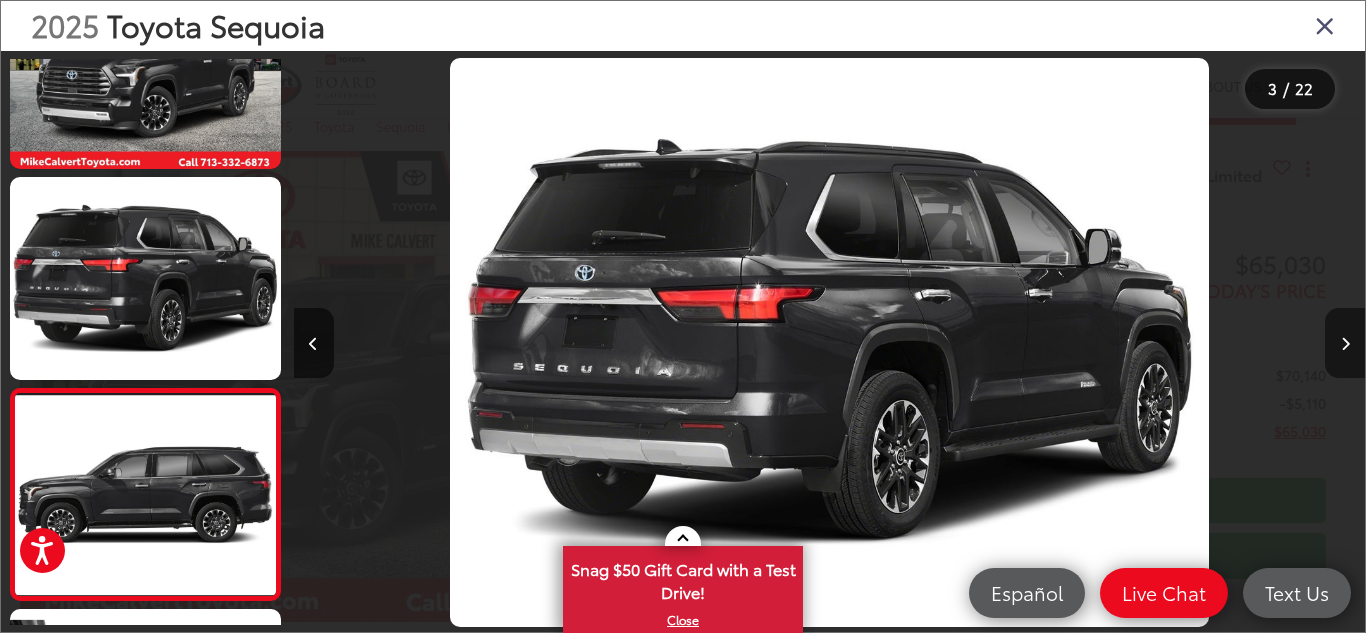 scroll, scrollTop: 0, scrollLeft: 1172, axis: horizontal 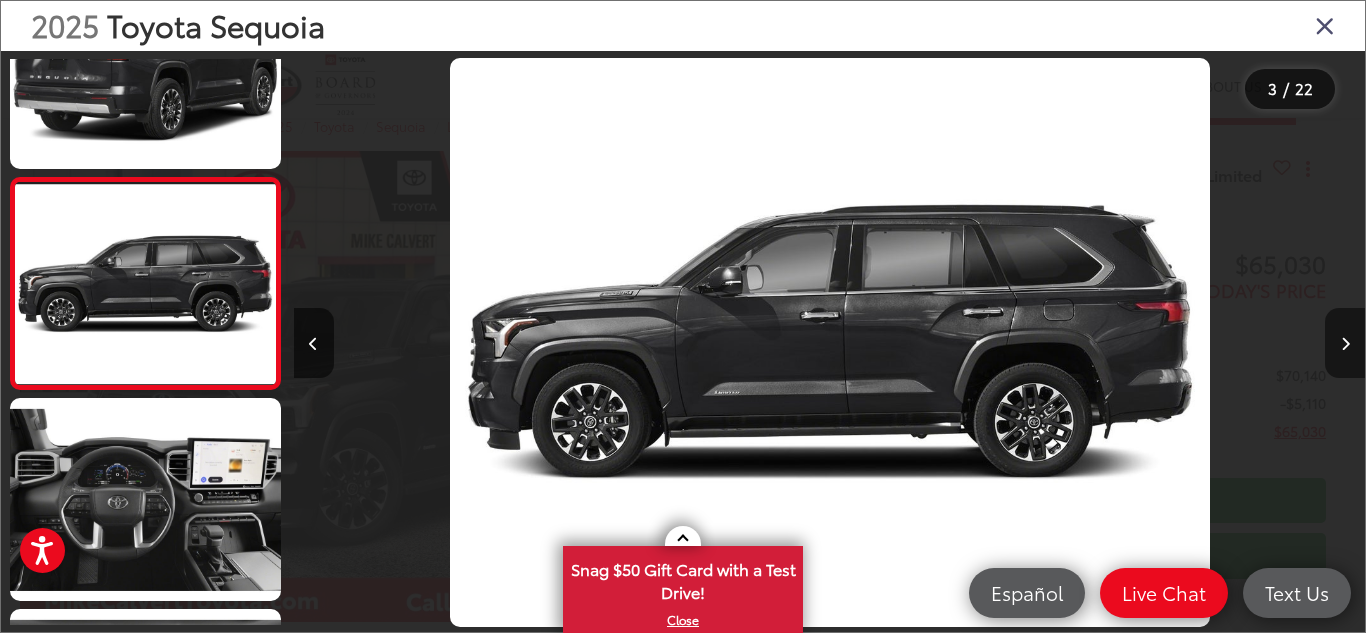 click at bounding box center [1345, 343] 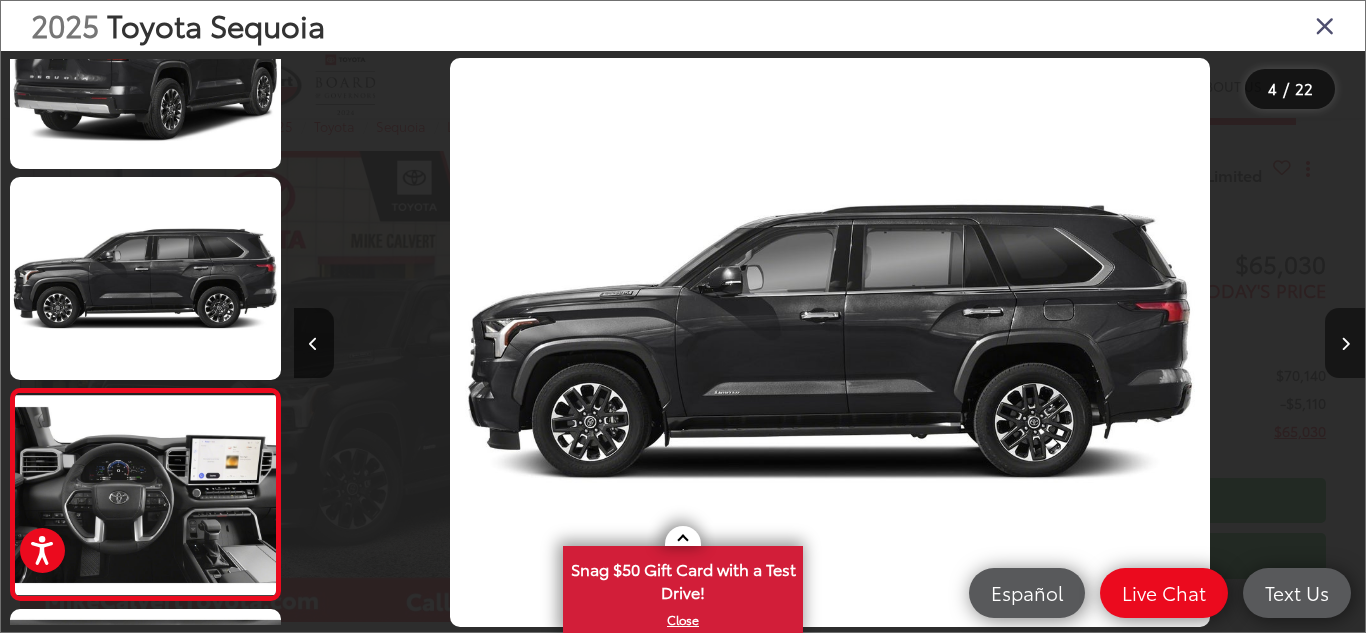 scroll, scrollTop: 0, scrollLeft: 2602, axis: horizontal 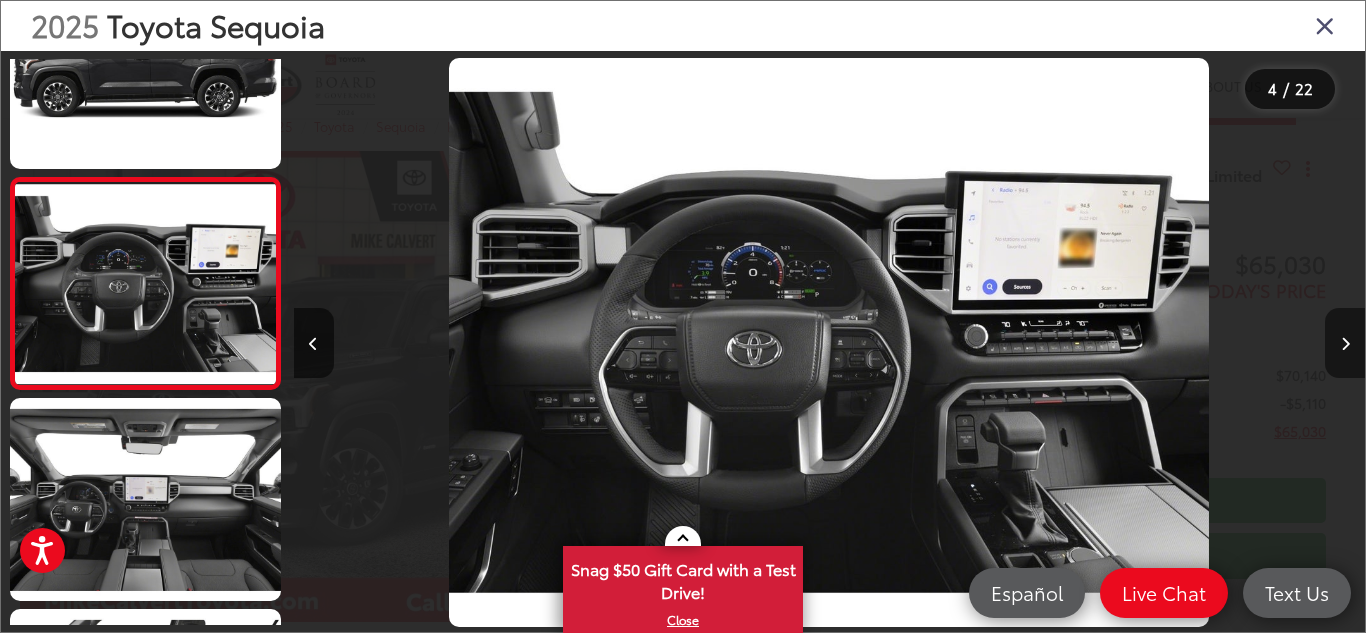 click at bounding box center [1345, 343] 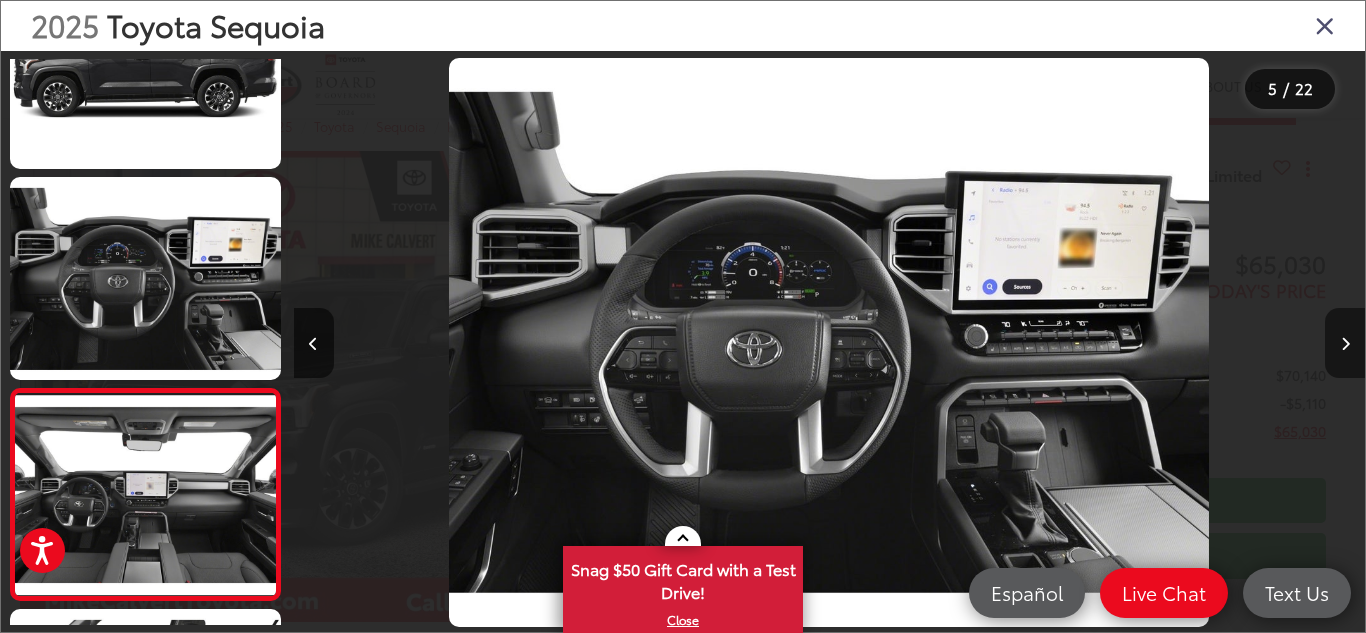 scroll, scrollTop: 0, scrollLeft: 3315, axis: horizontal 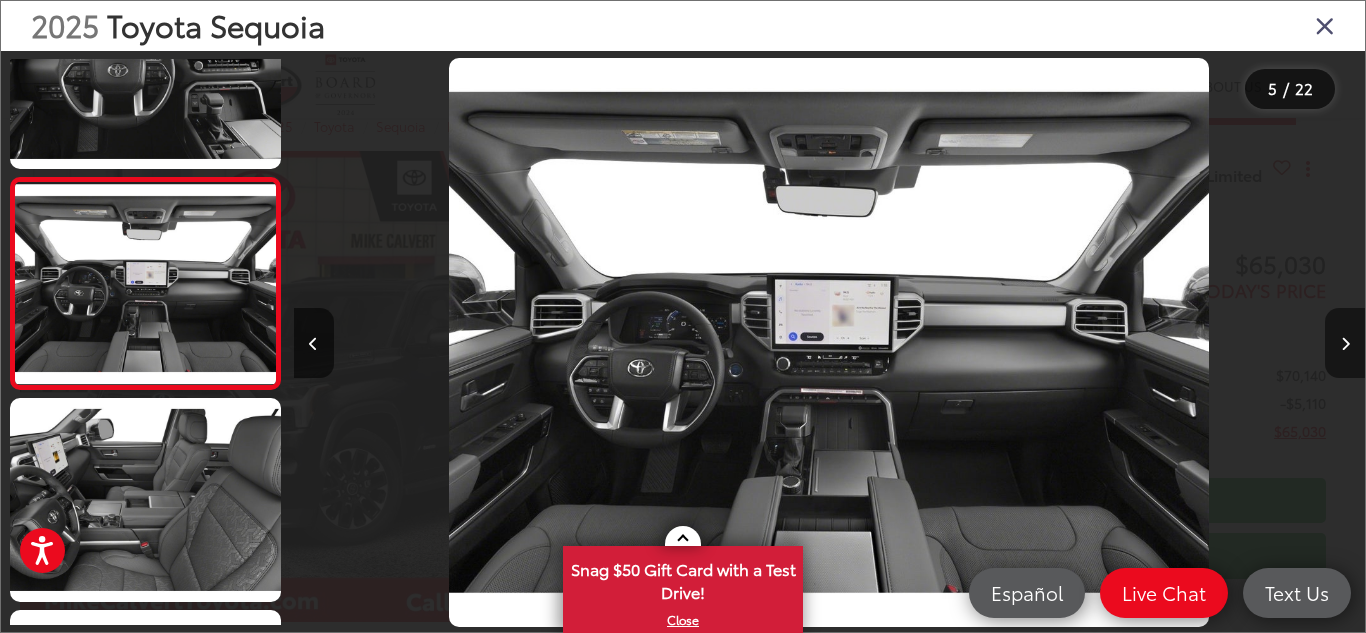 click at bounding box center (1345, 343) 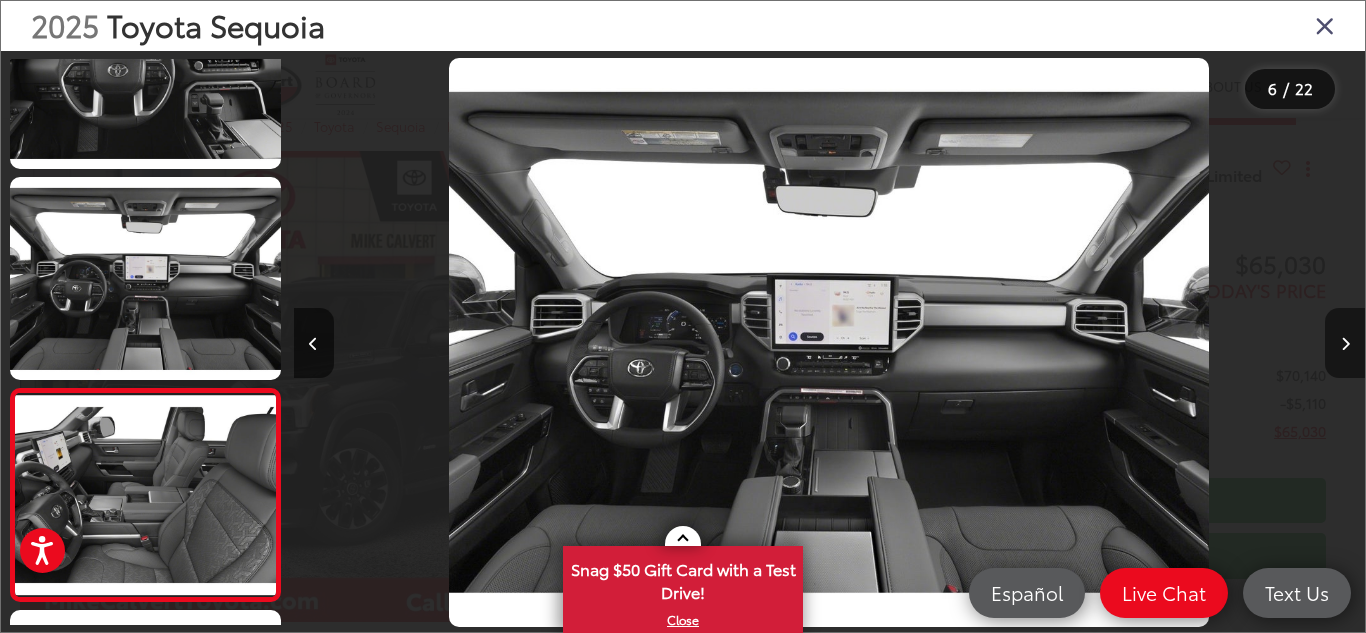 scroll, scrollTop: 0, scrollLeft: 4418, axis: horizontal 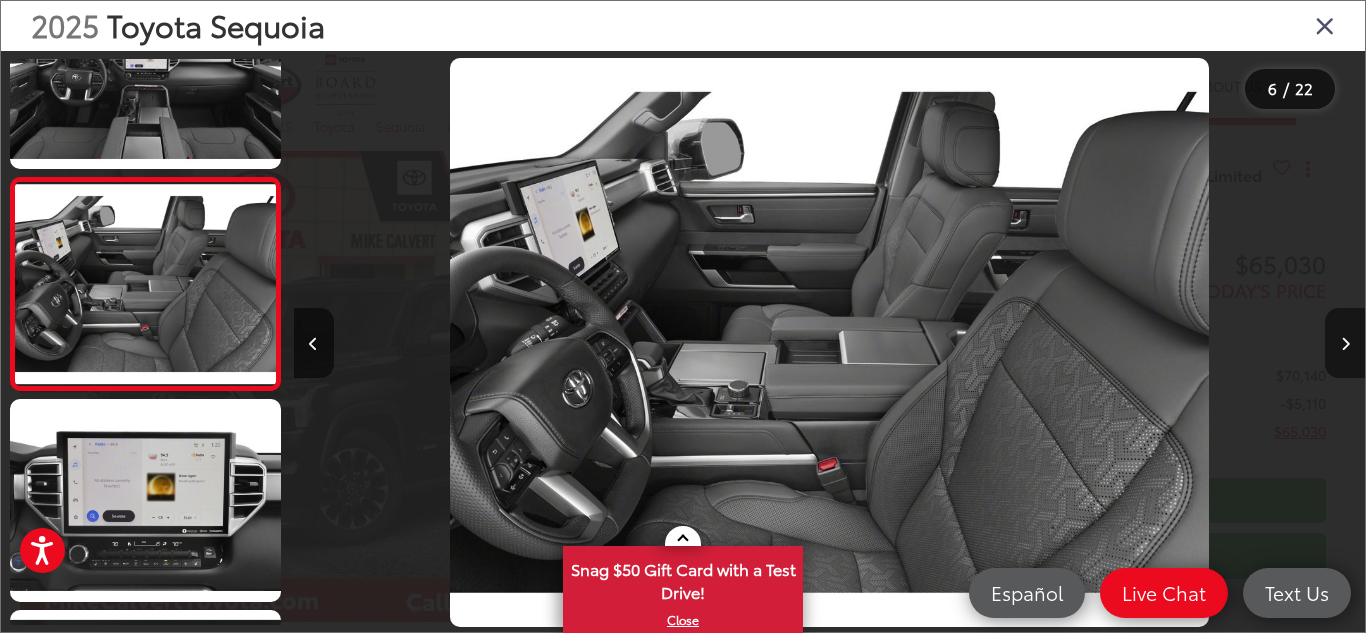 click at bounding box center [1345, 343] 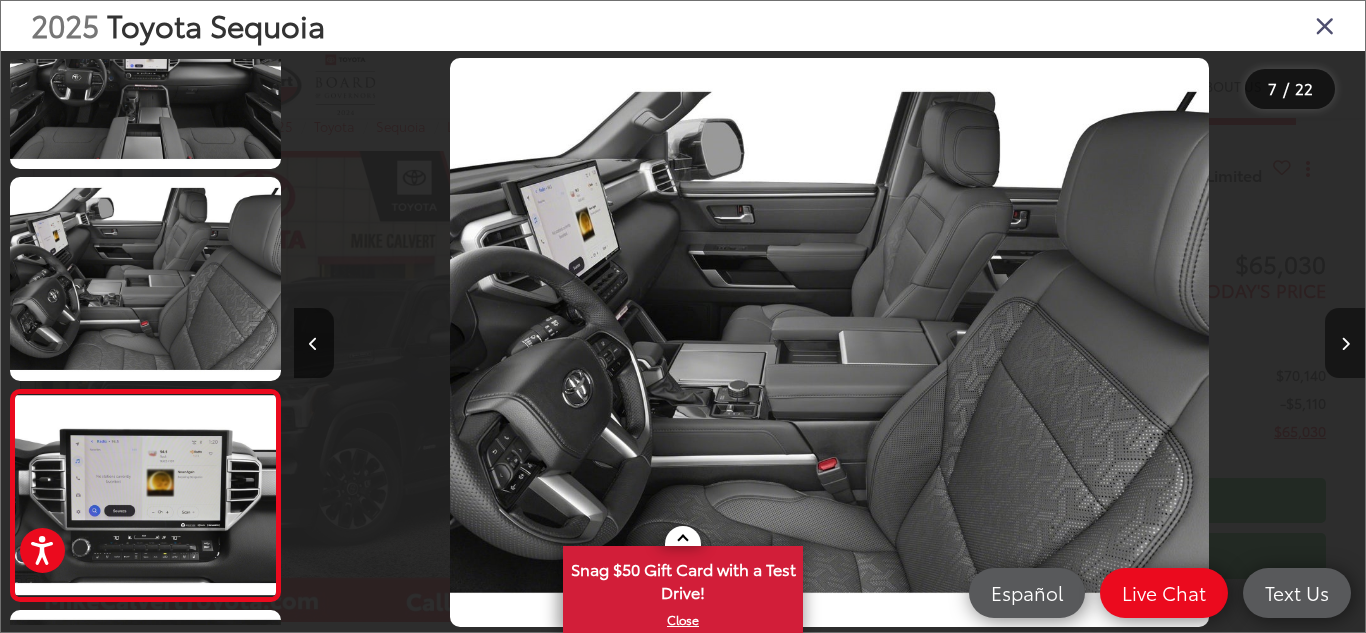 scroll, scrollTop: 0, scrollLeft: 5760, axis: horizontal 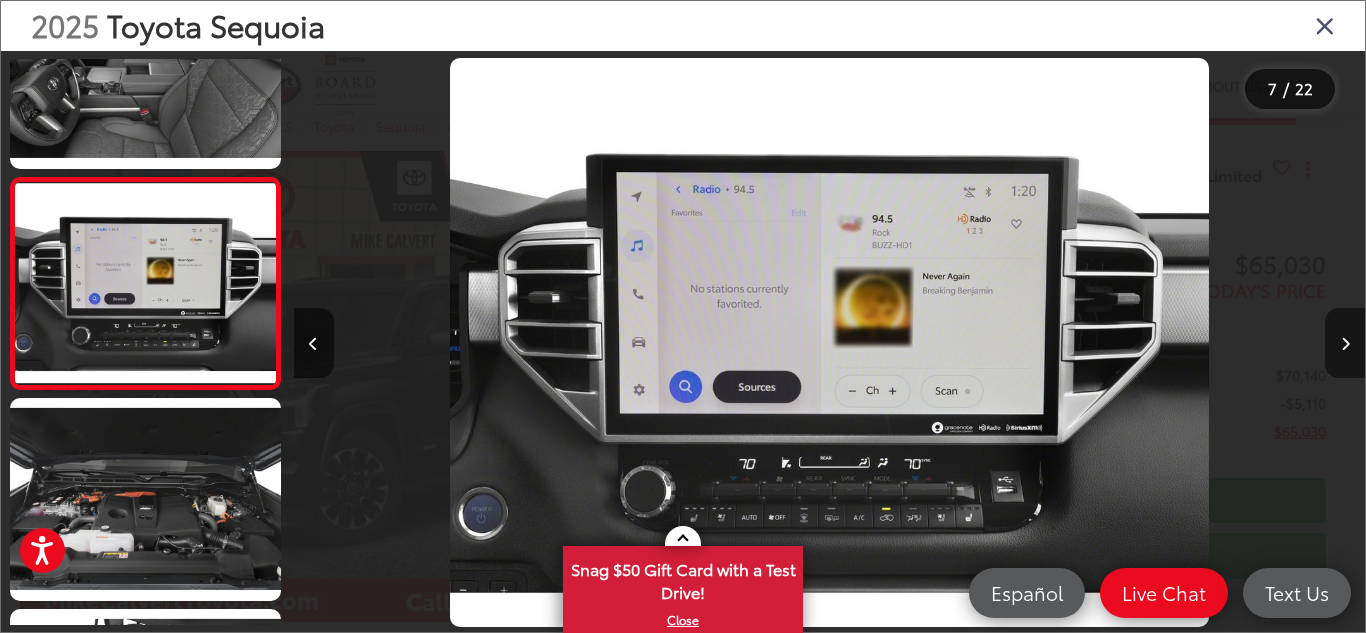 click at bounding box center [1345, 343] 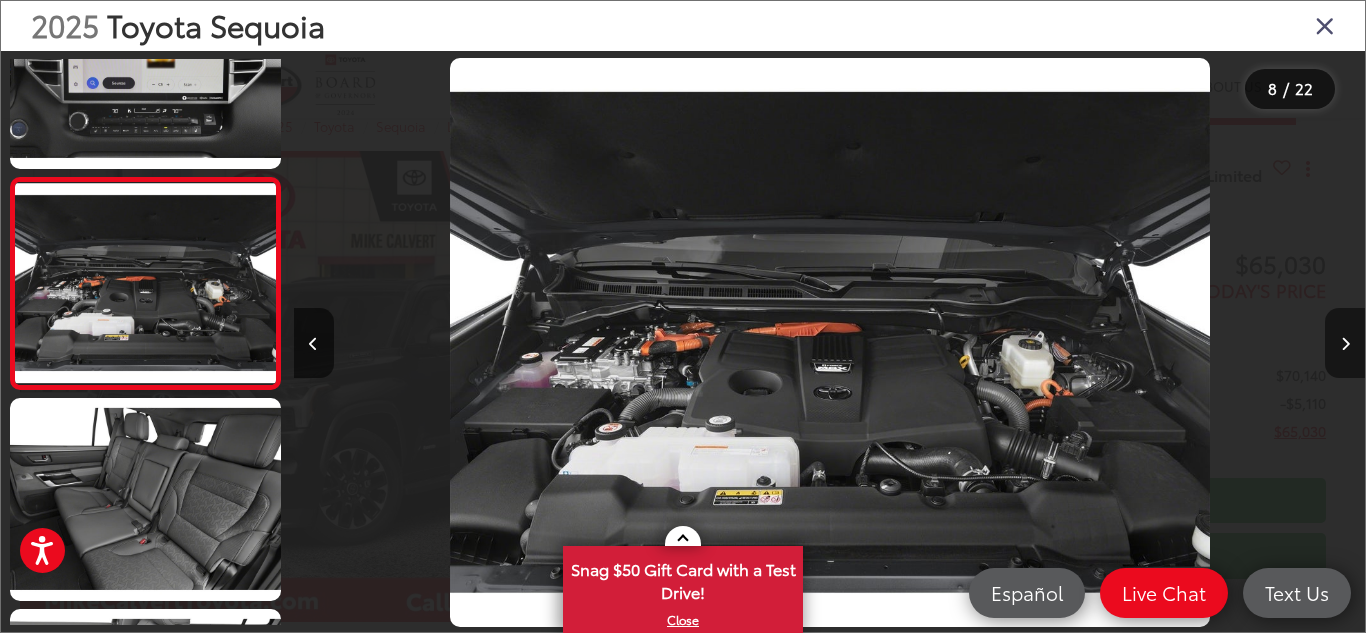 click at bounding box center [1345, 343] 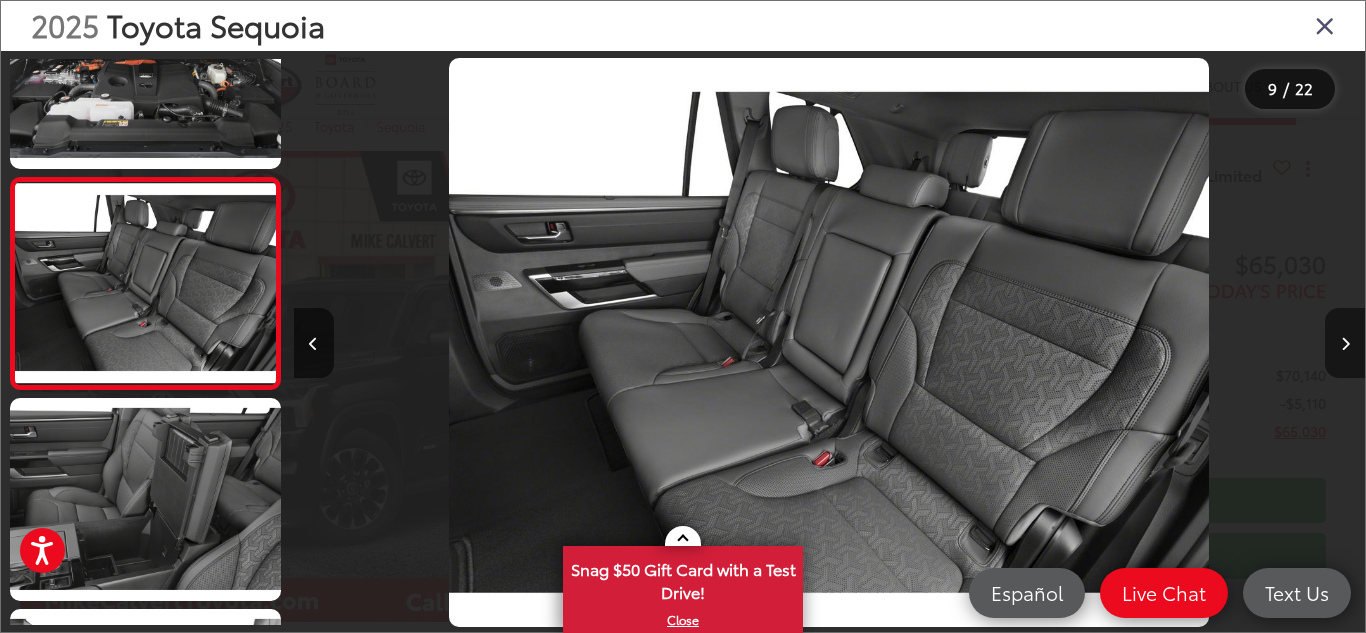 click at bounding box center [1345, 343] 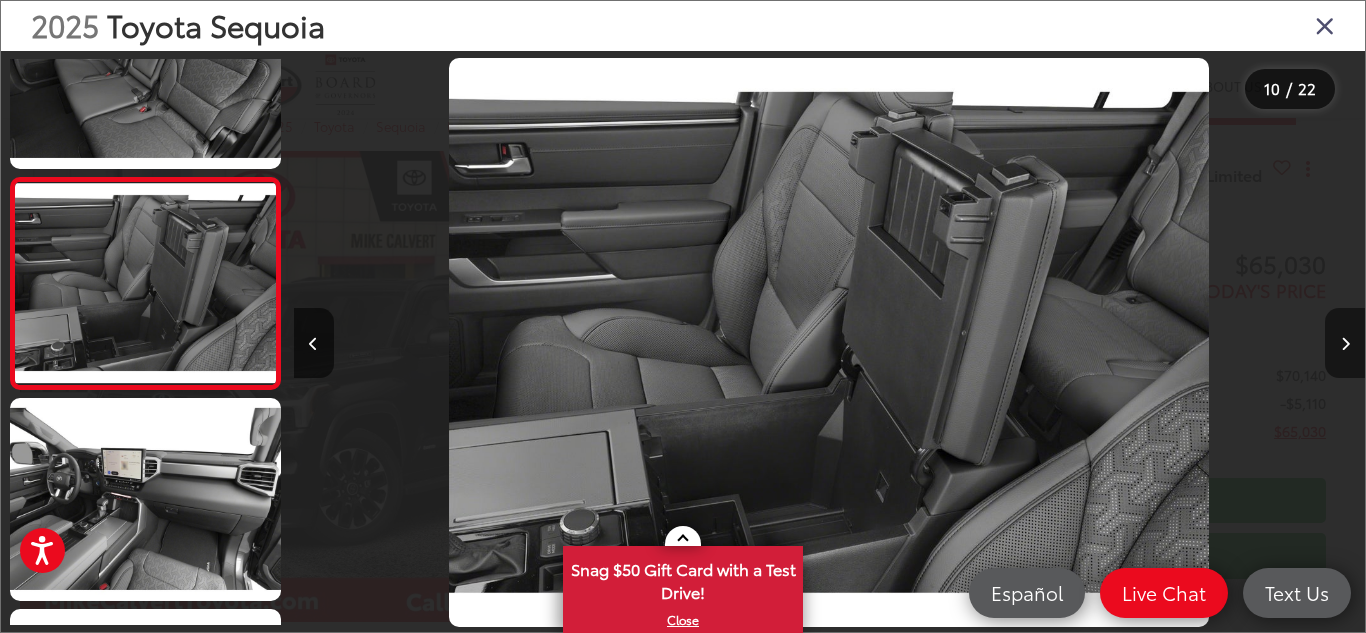 click at bounding box center (1345, 343) 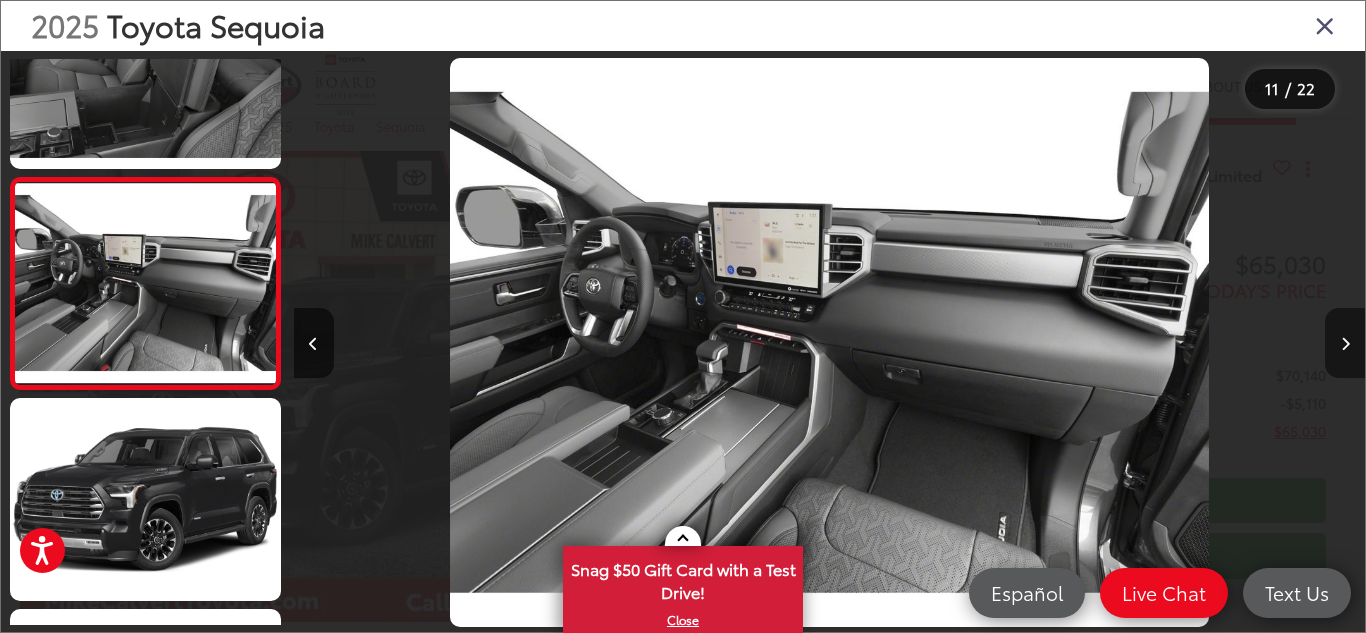click at bounding box center [1345, 343] 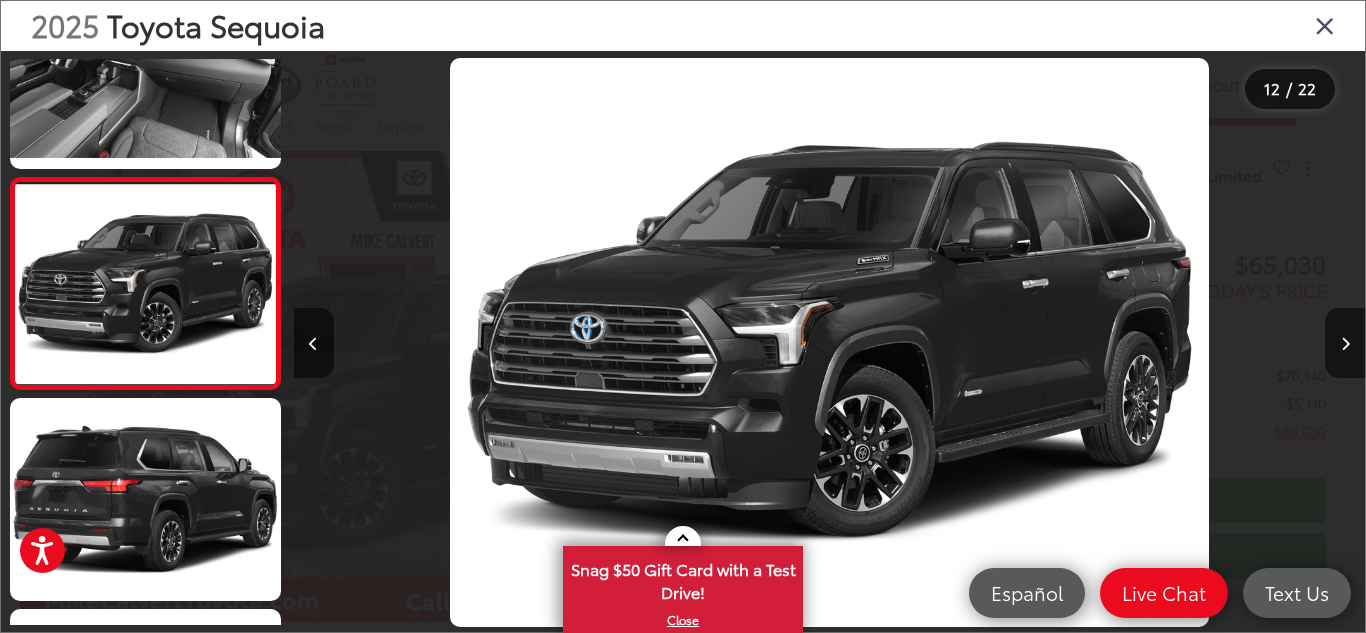 click at bounding box center (1325, 25) 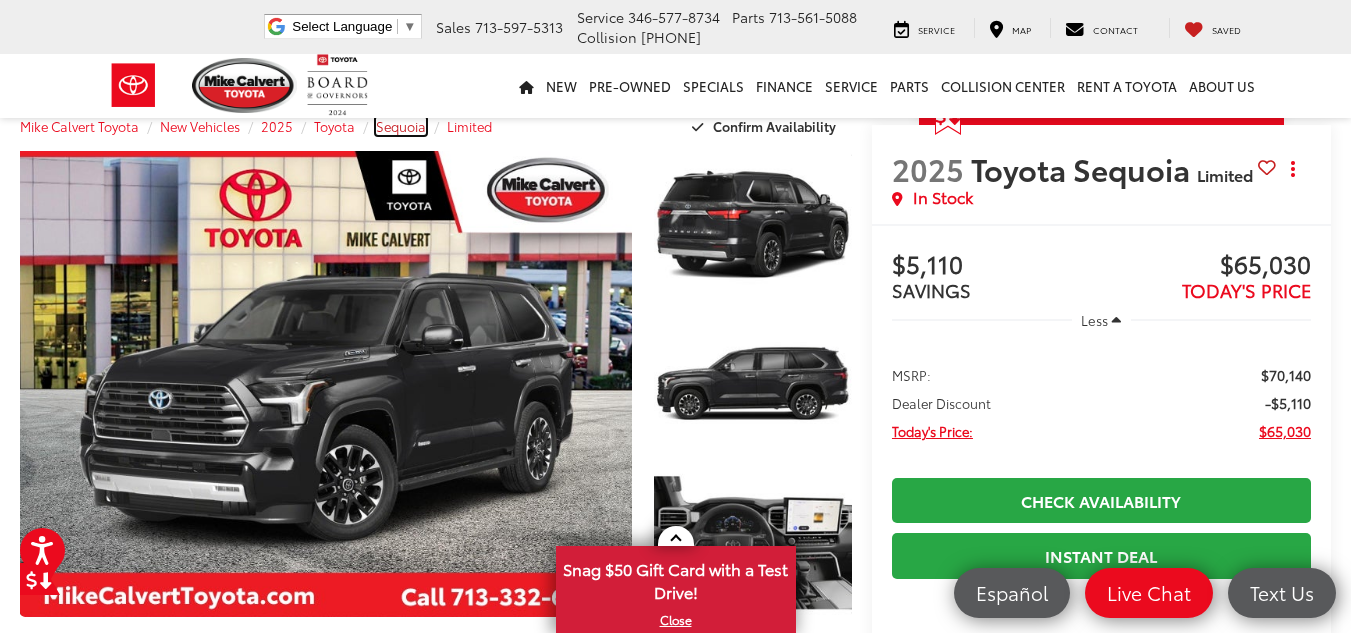 click on "Sequoia" at bounding box center [401, 126] 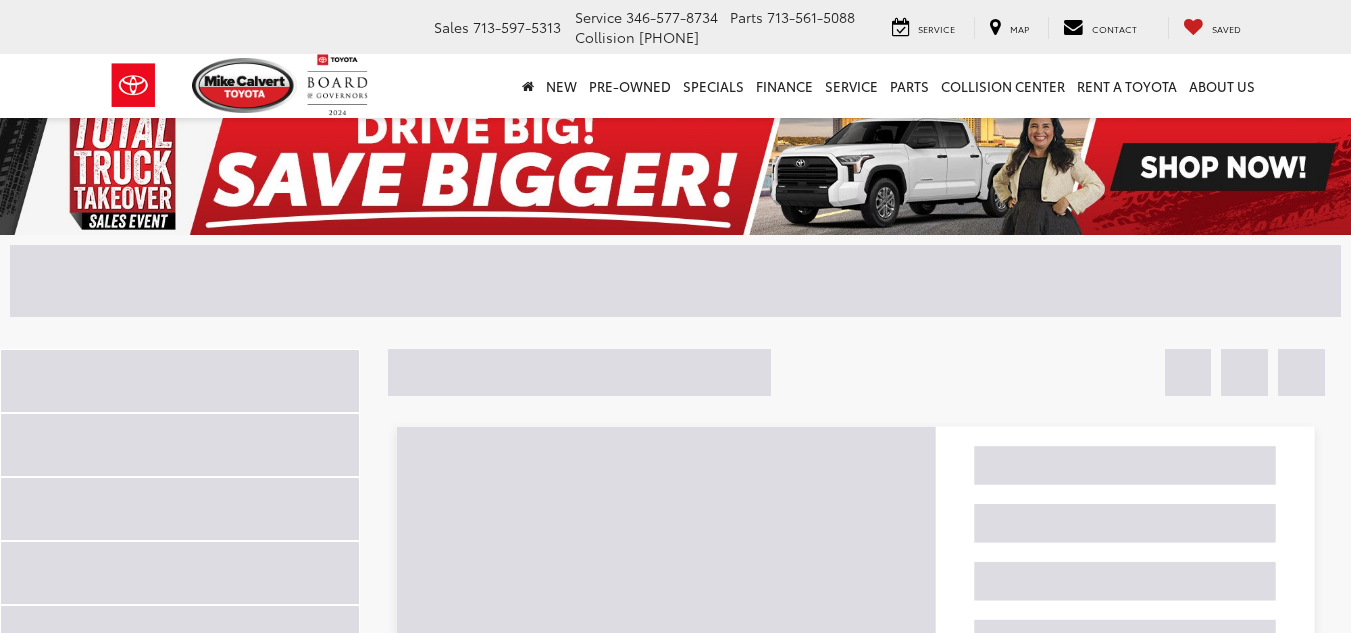 scroll, scrollTop: 0, scrollLeft: 0, axis: both 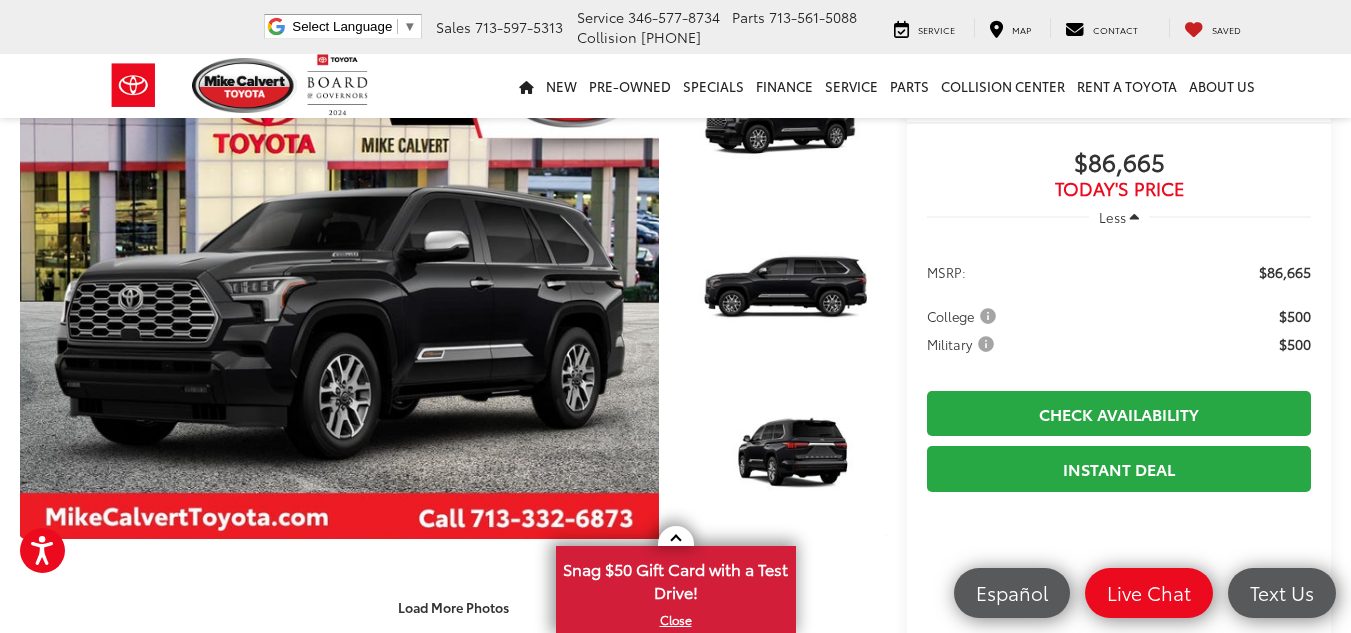 drag, startPoint x: 1365, startPoint y: 87, endPoint x: 1357, endPoint y: 106, distance: 20.615528 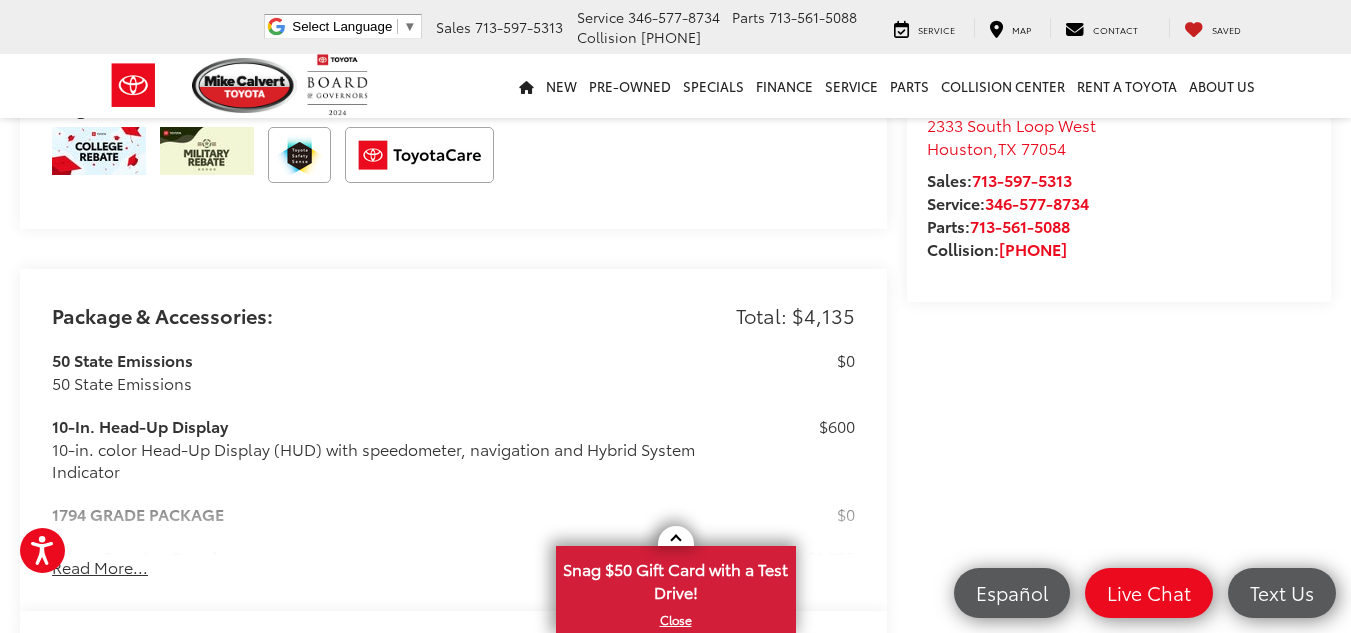 scroll, scrollTop: 1320, scrollLeft: 0, axis: vertical 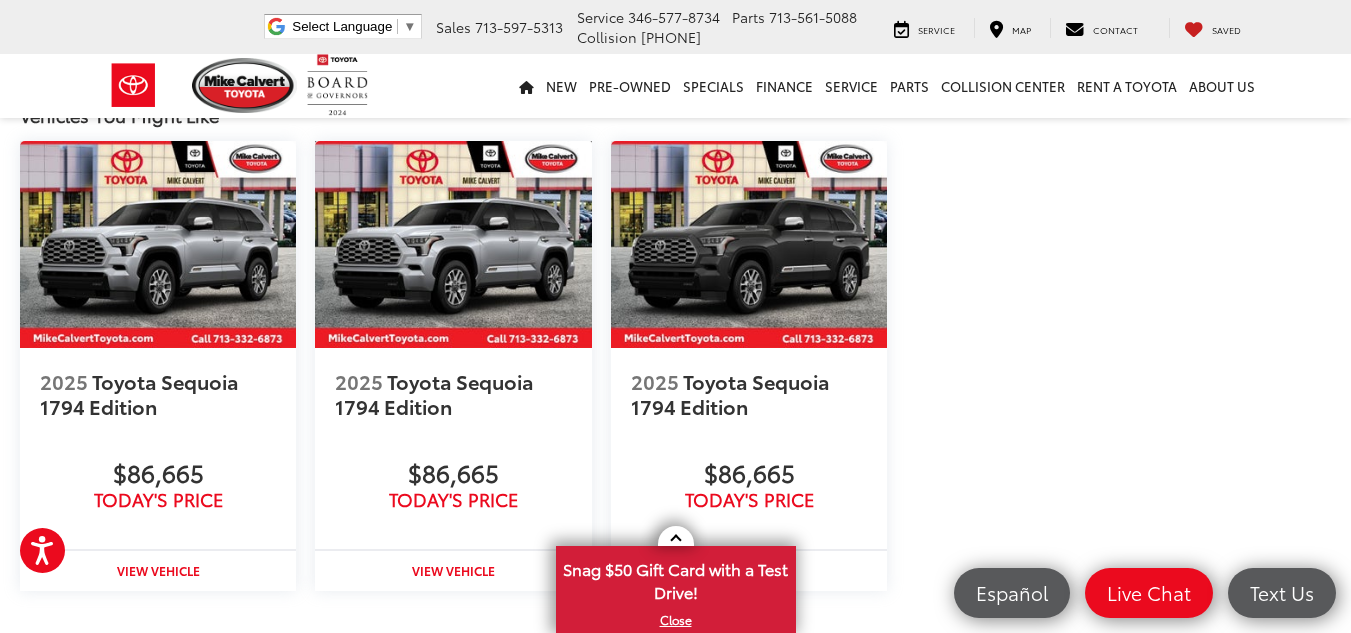 click at bounding box center [453, 244] 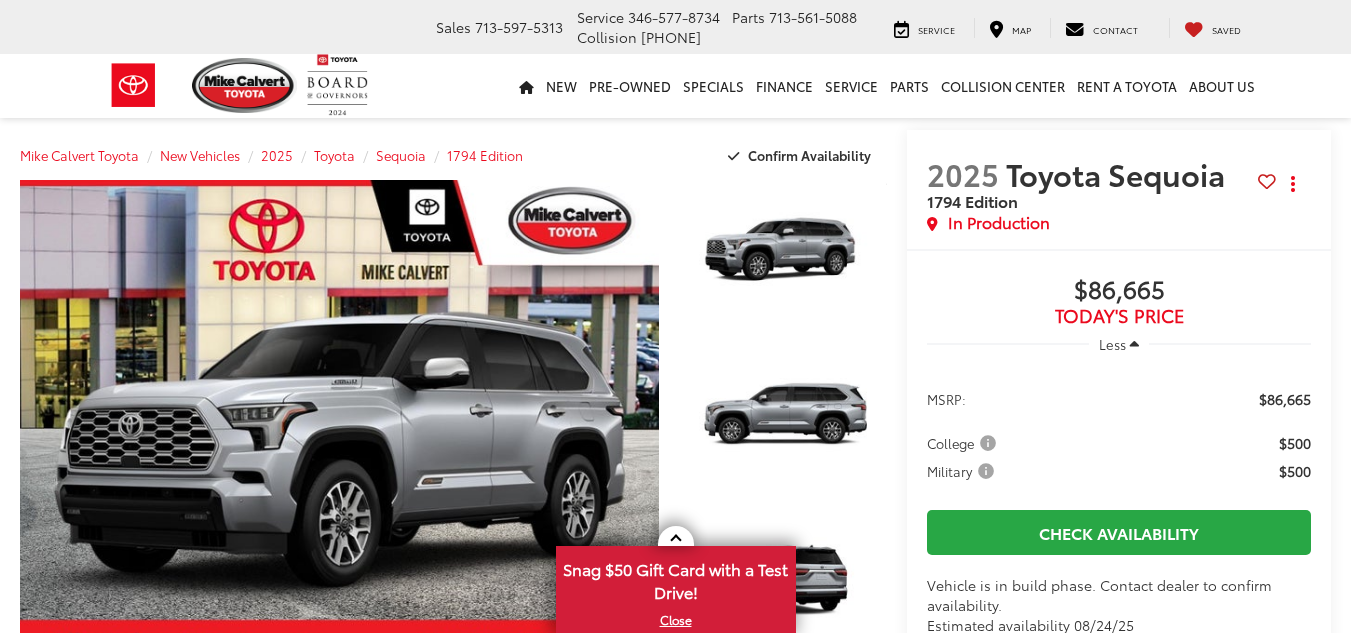 scroll, scrollTop: 0, scrollLeft: 0, axis: both 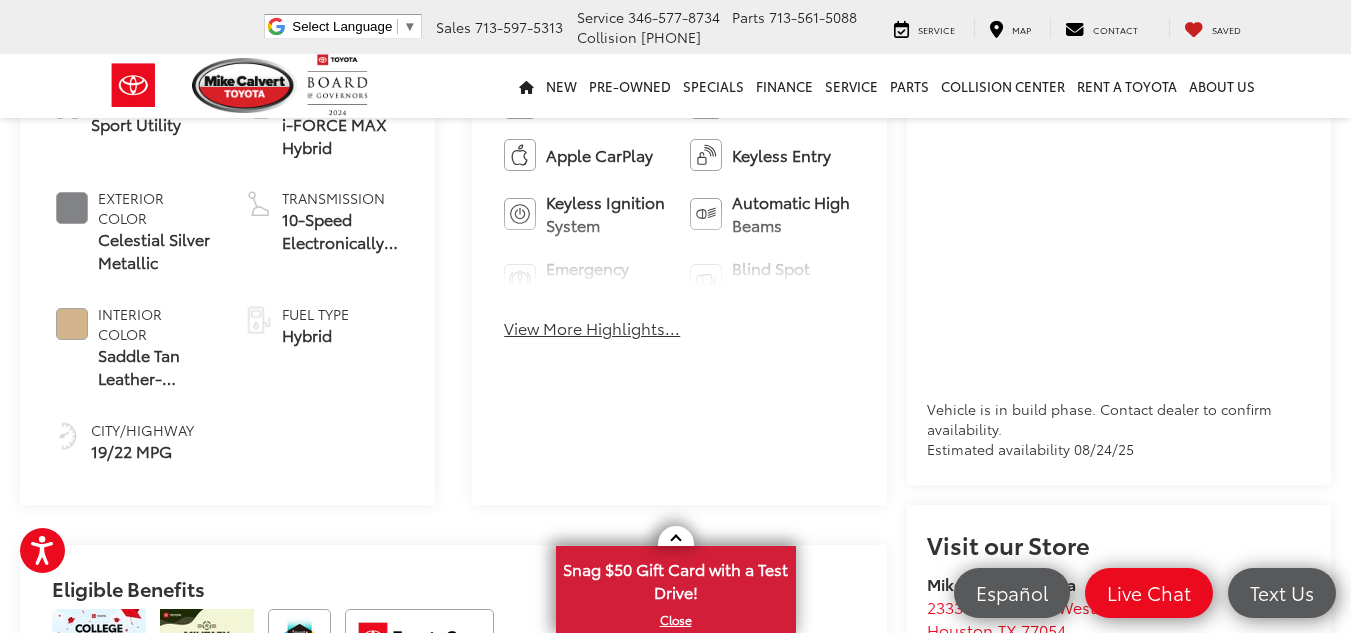 drag, startPoint x: 1353, startPoint y: 98, endPoint x: 1365, endPoint y: 232, distance: 134.53624 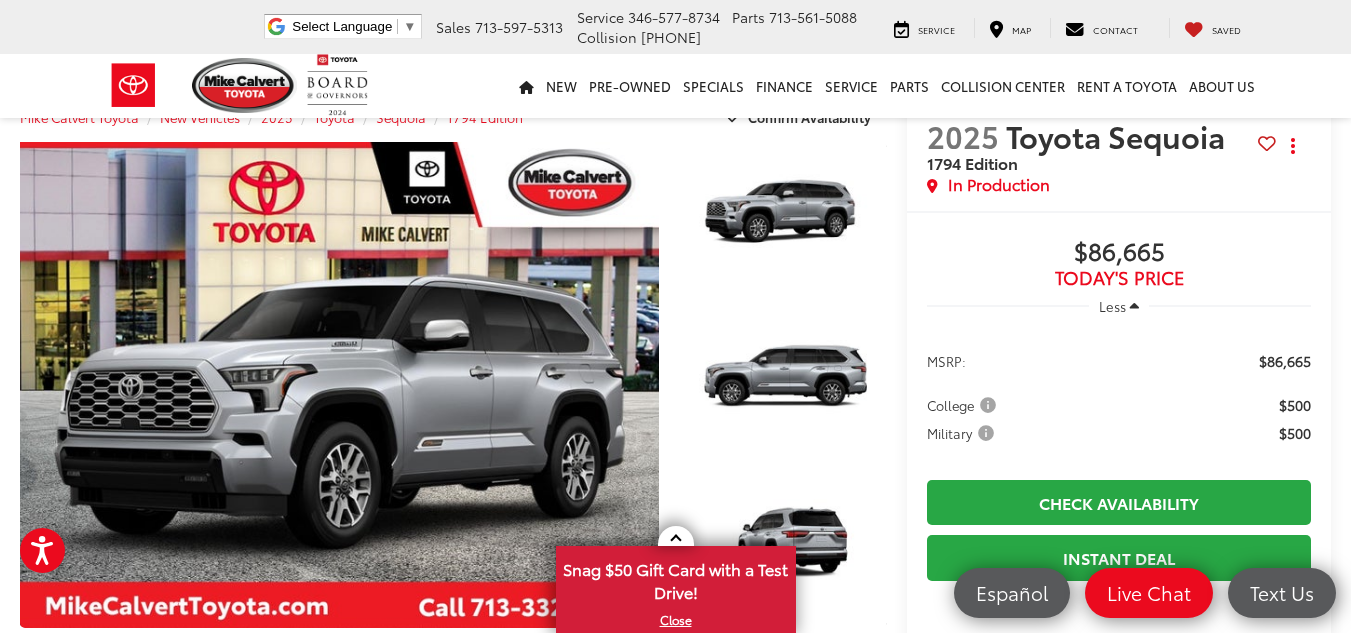 scroll, scrollTop: 0, scrollLeft: 0, axis: both 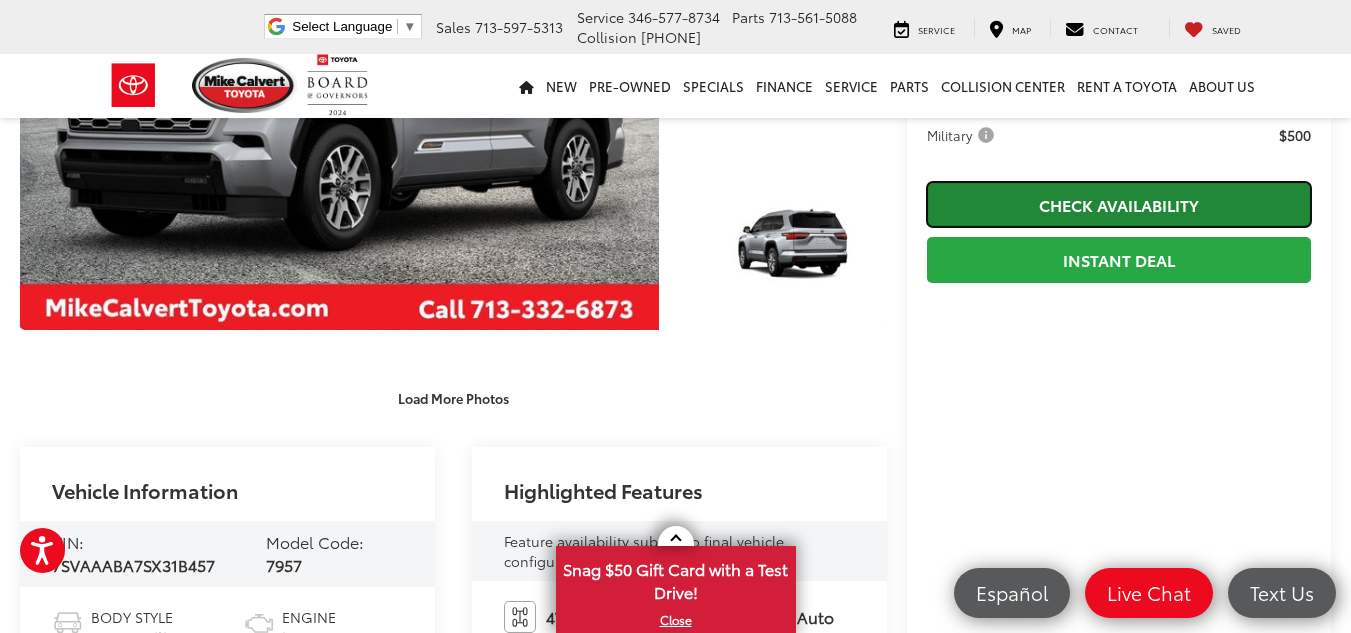 click on "Check Availability" at bounding box center (1119, 204) 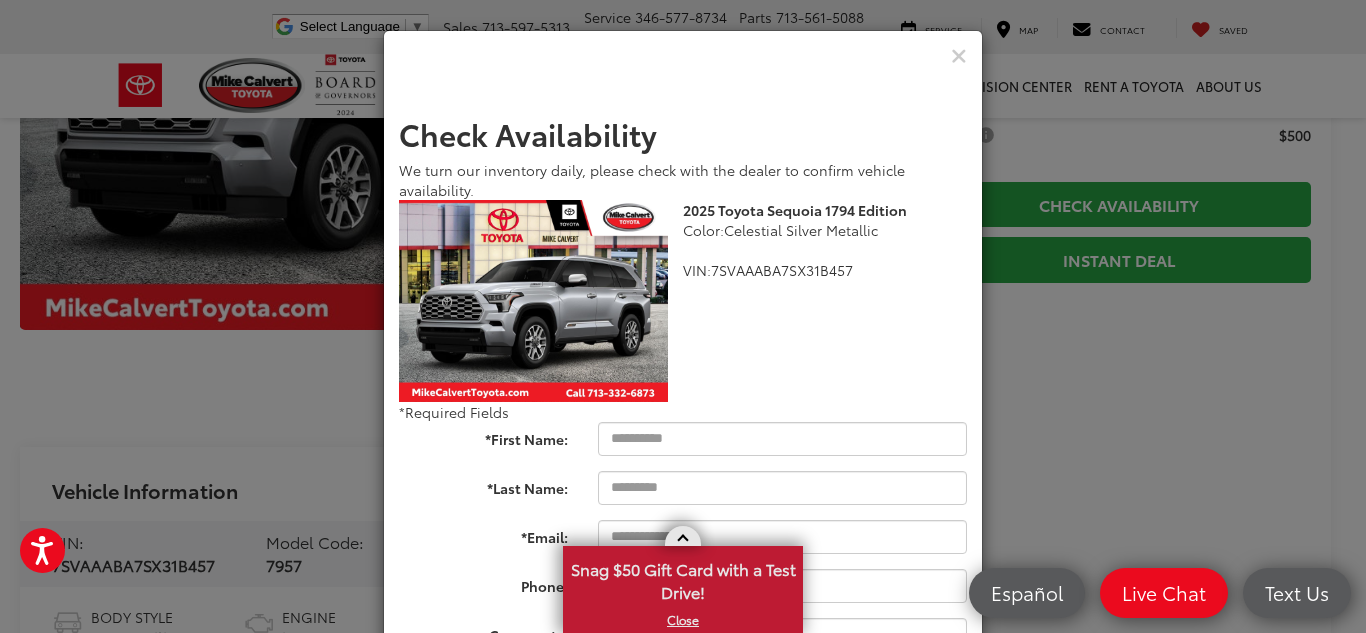 click at bounding box center (683, 536) 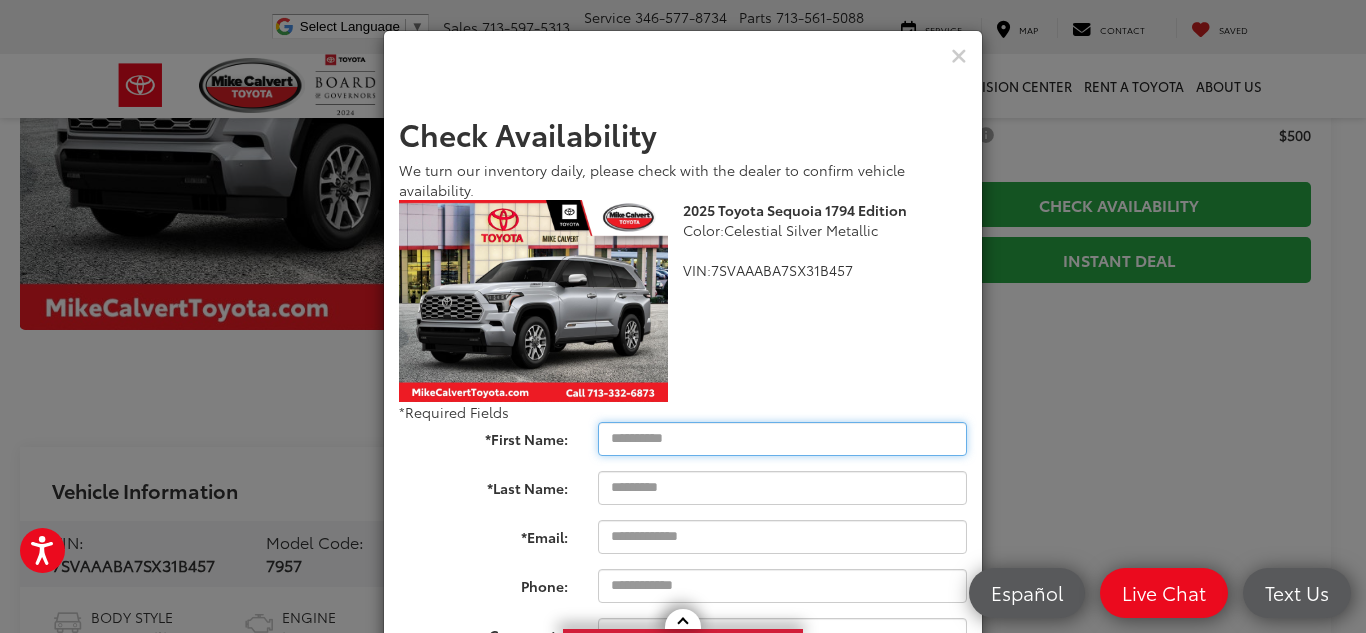 click on "*First Name:" at bounding box center (782, 439) 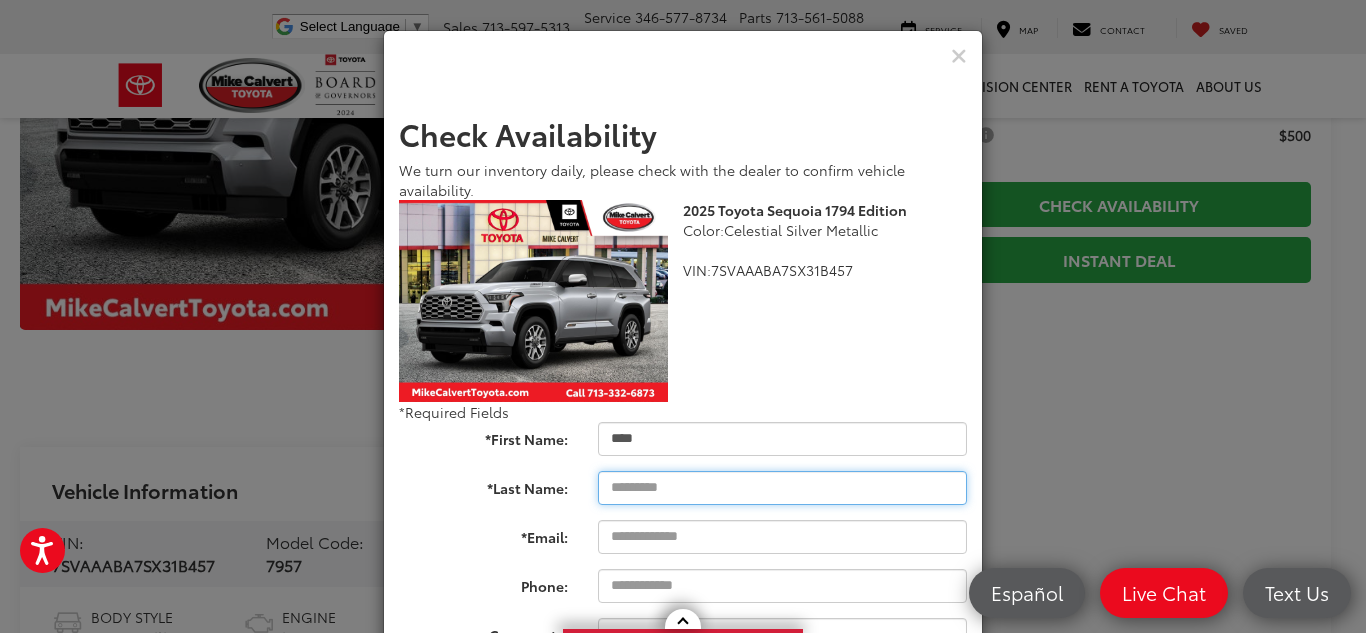 type on "*****" 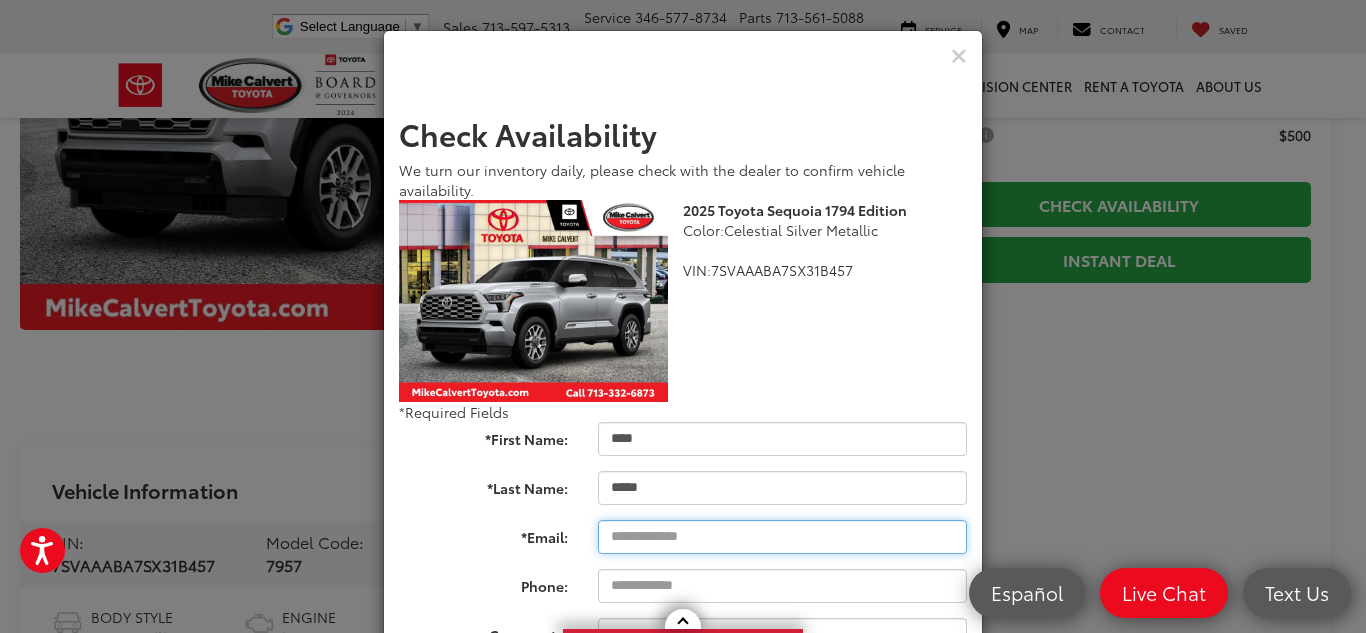 type on "**********" 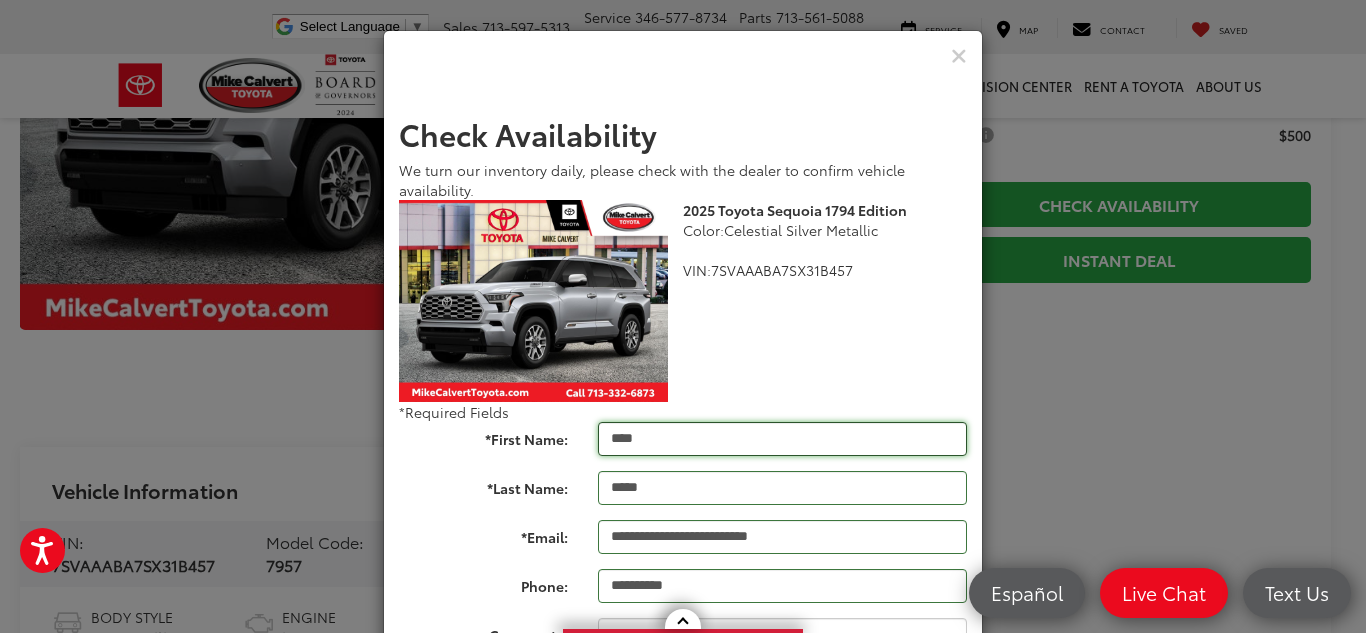 type on "**********" 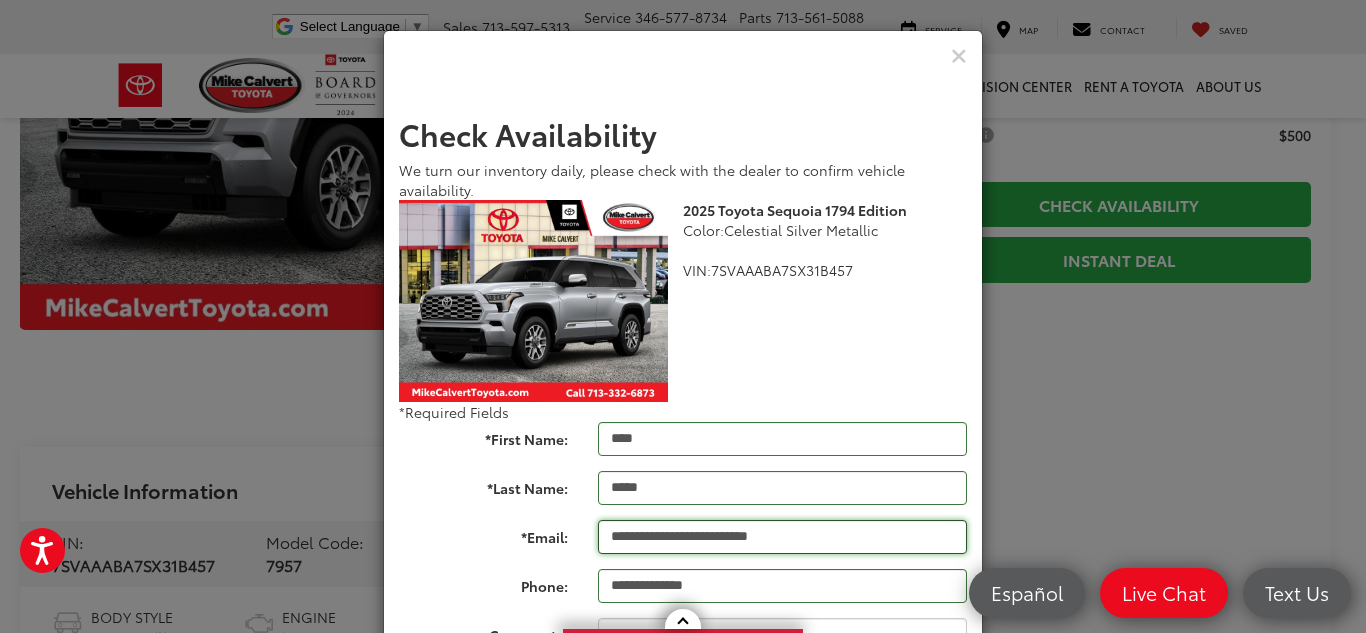 drag, startPoint x: 831, startPoint y: 543, endPoint x: 555, endPoint y: 538, distance: 276.0453 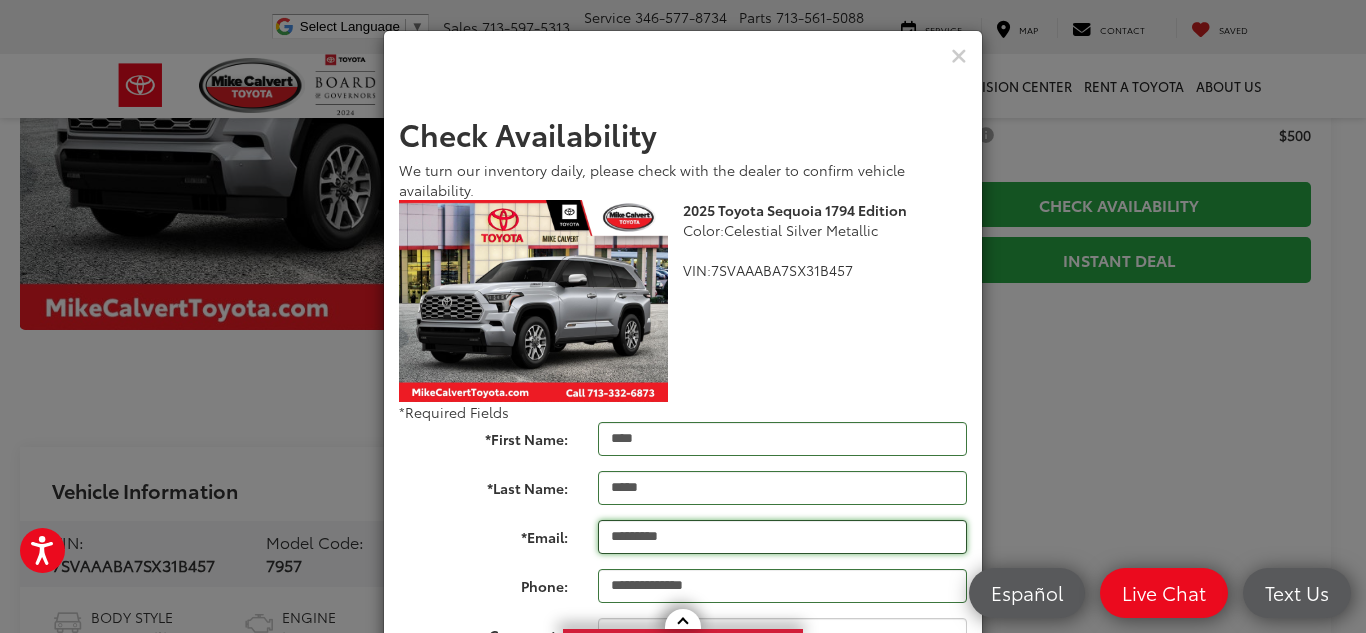 type on "**********" 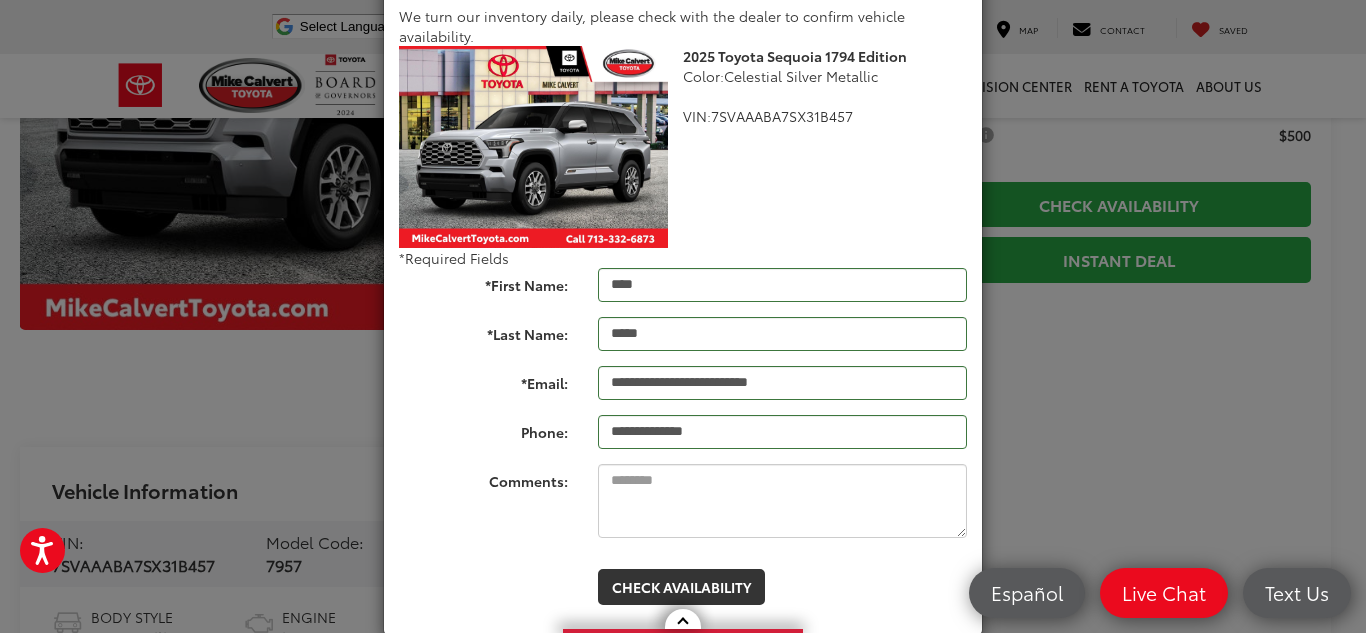 scroll, scrollTop: 157, scrollLeft: 0, axis: vertical 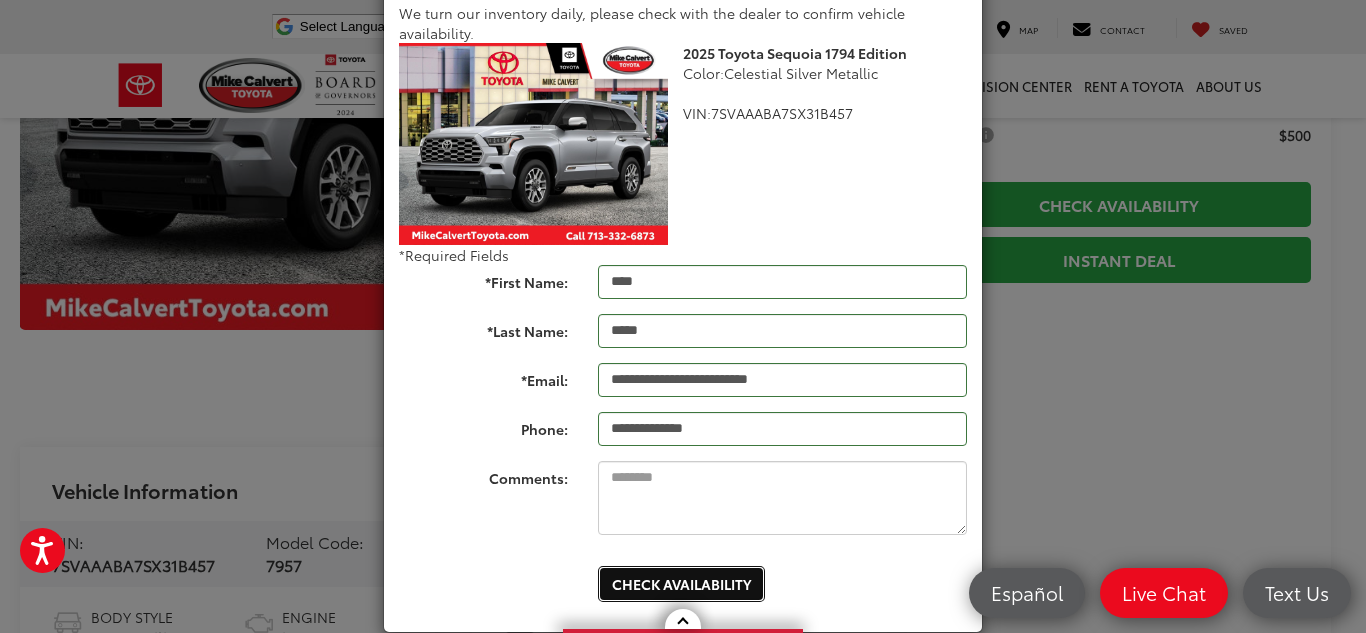 click on "Check Availability" at bounding box center (681, 584) 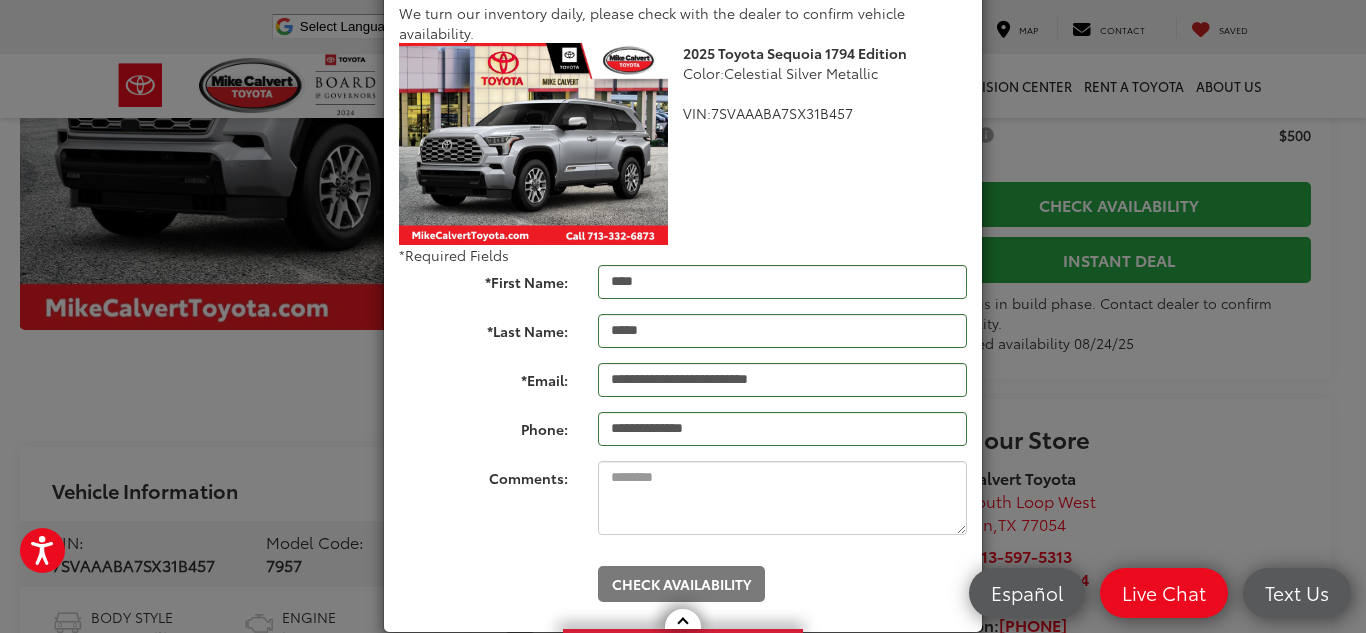 scroll, scrollTop: 0, scrollLeft: 0, axis: both 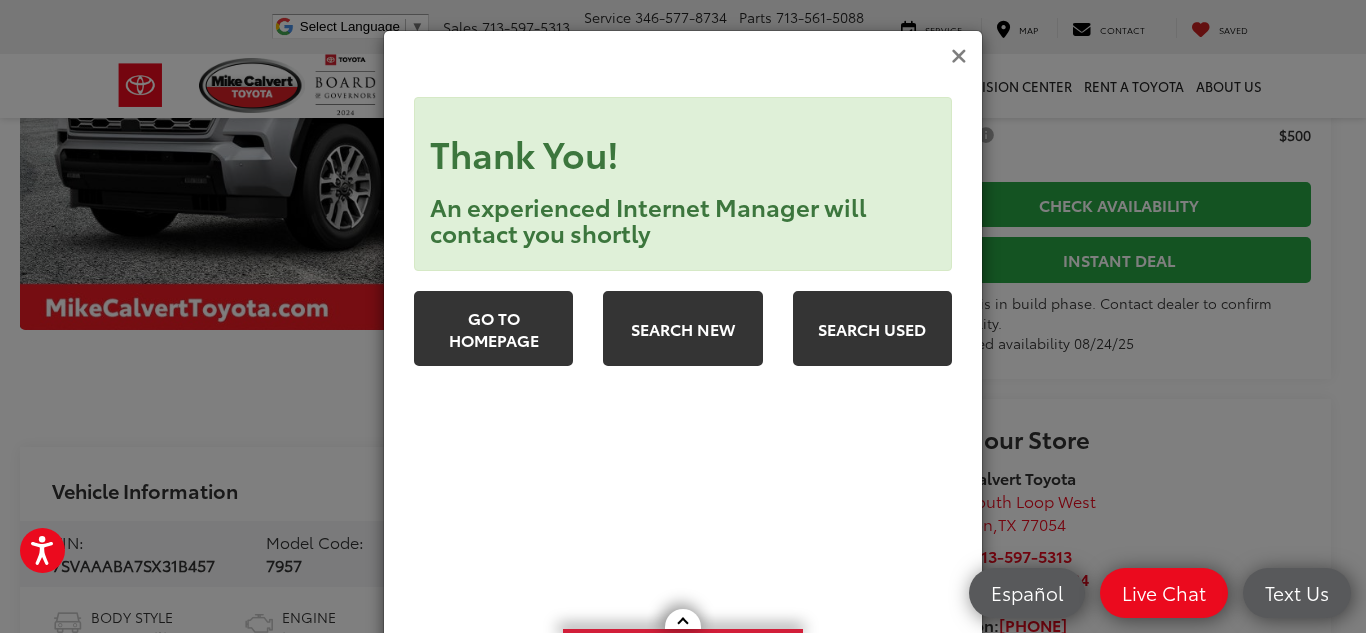 click at bounding box center [959, 56] 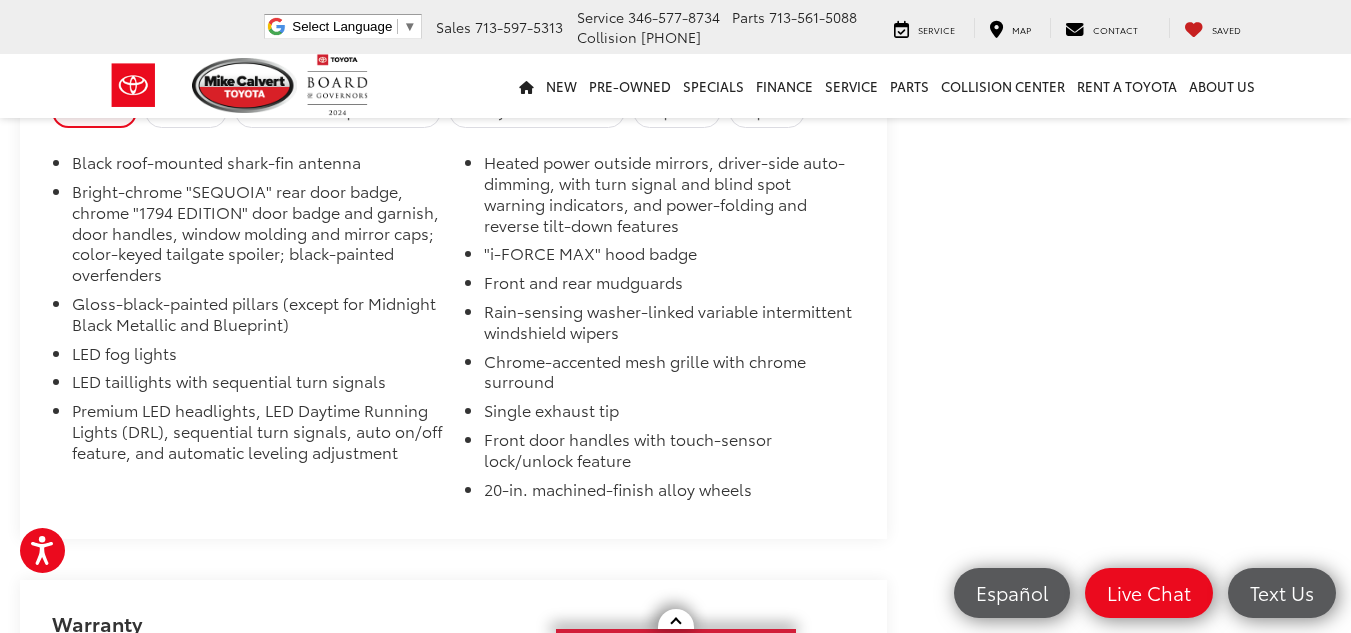 scroll, scrollTop: 1935, scrollLeft: 0, axis: vertical 